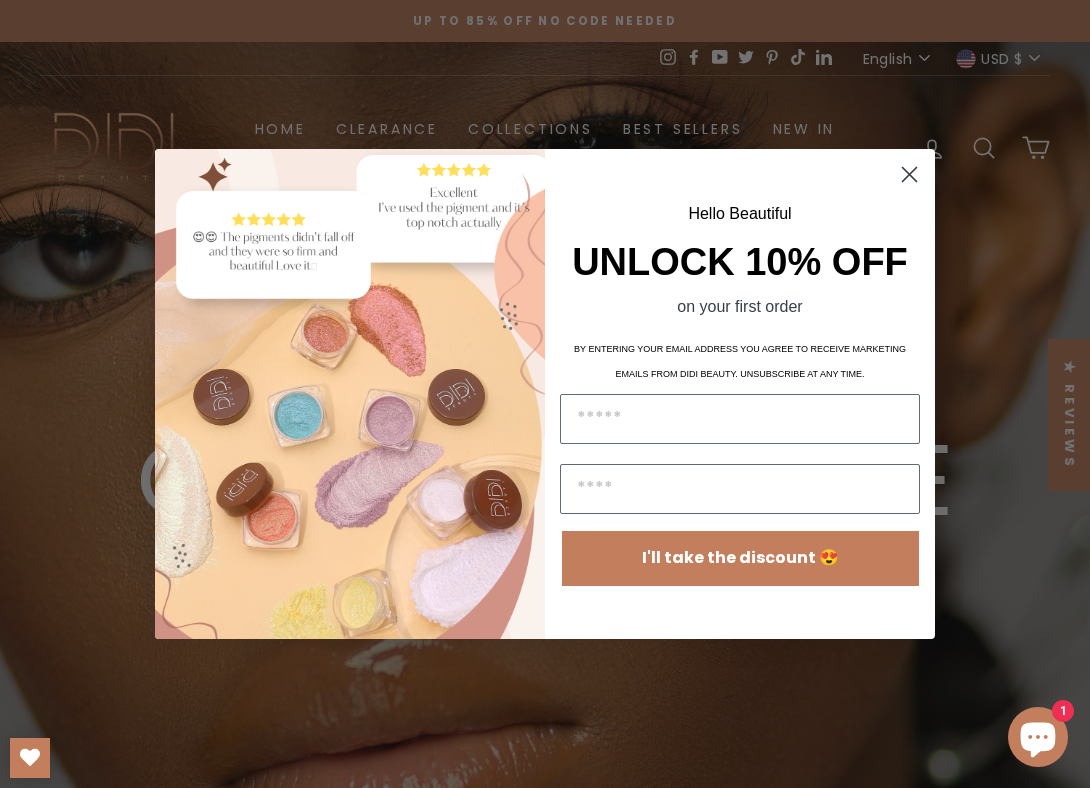 scroll, scrollTop: 0, scrollLeft: 0, axis: both 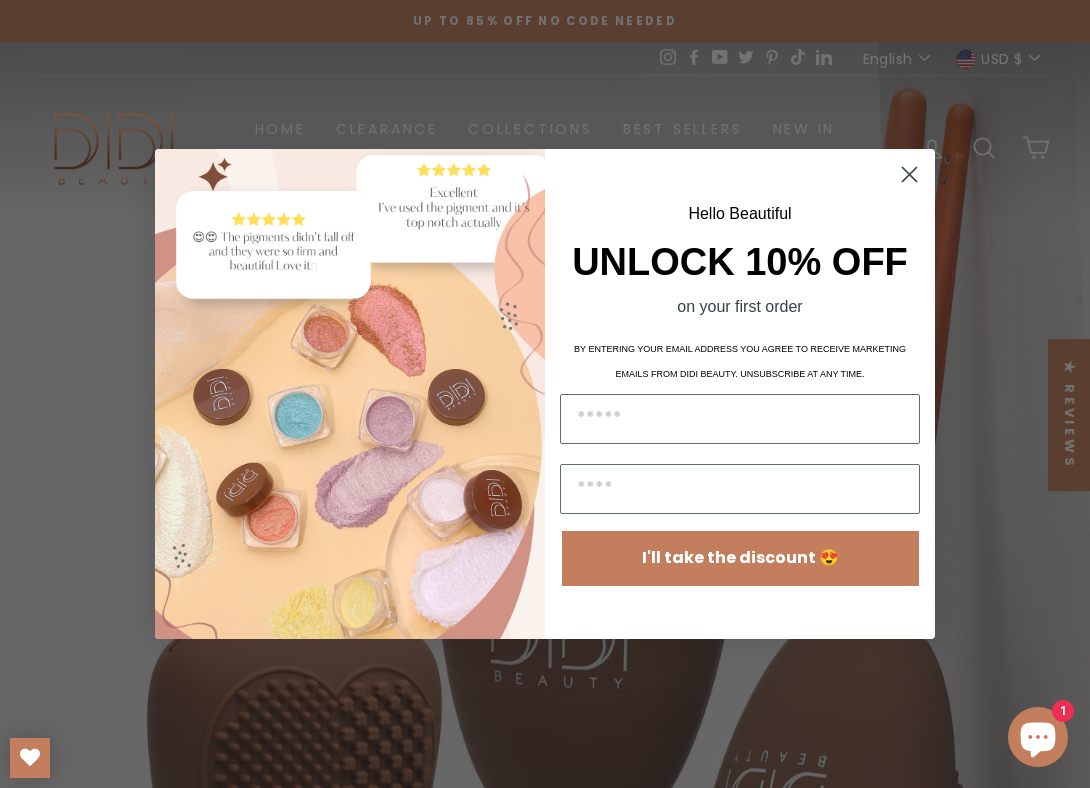 click 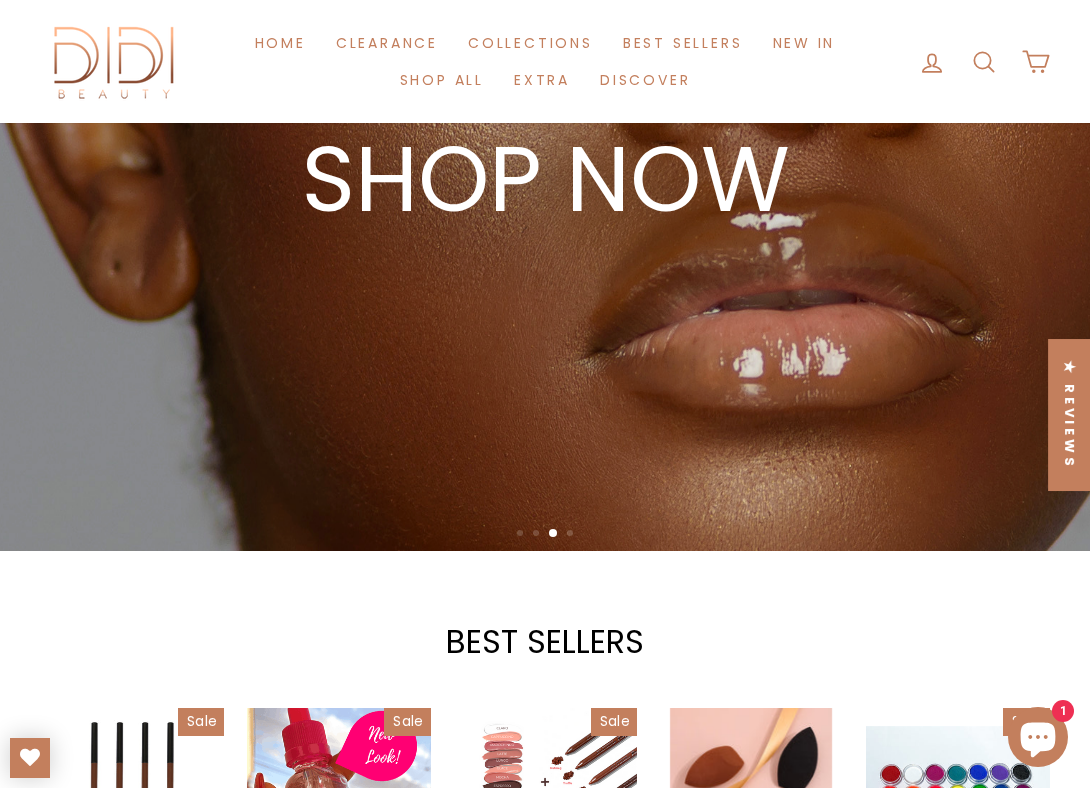 scroll, scrollTop: 278, scrollLeft: 0, axis: vertical 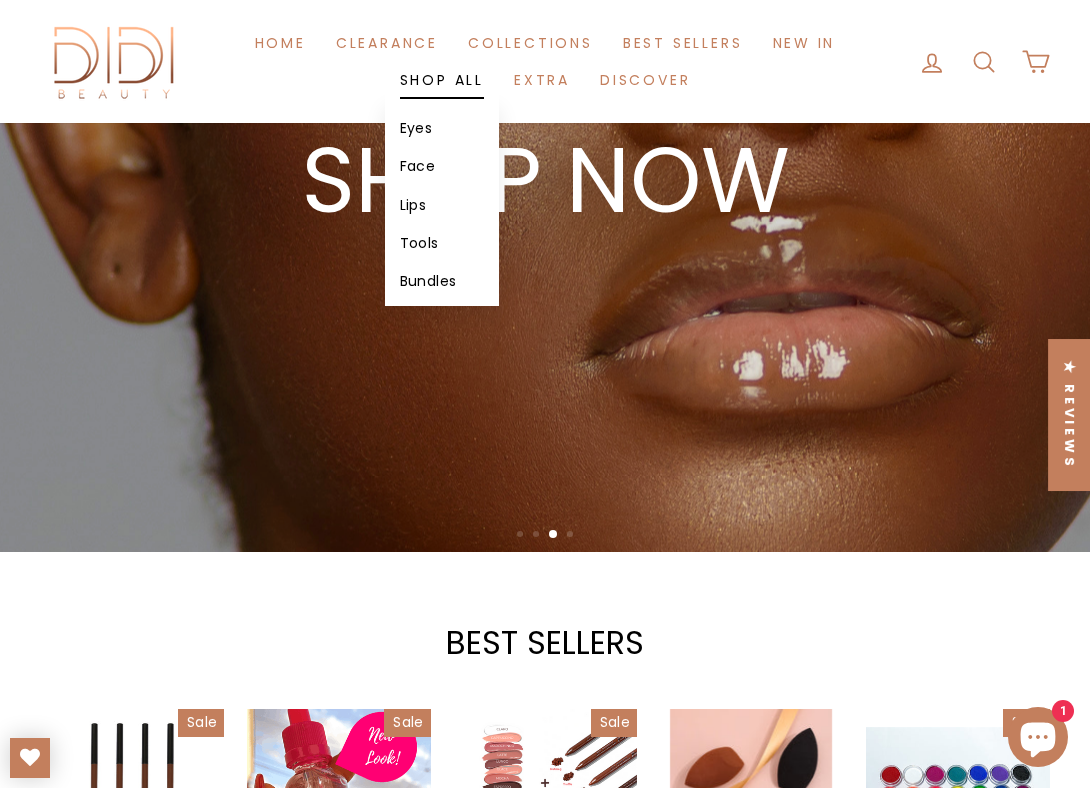 click on "Shop All" at bounding box center (442, 80) 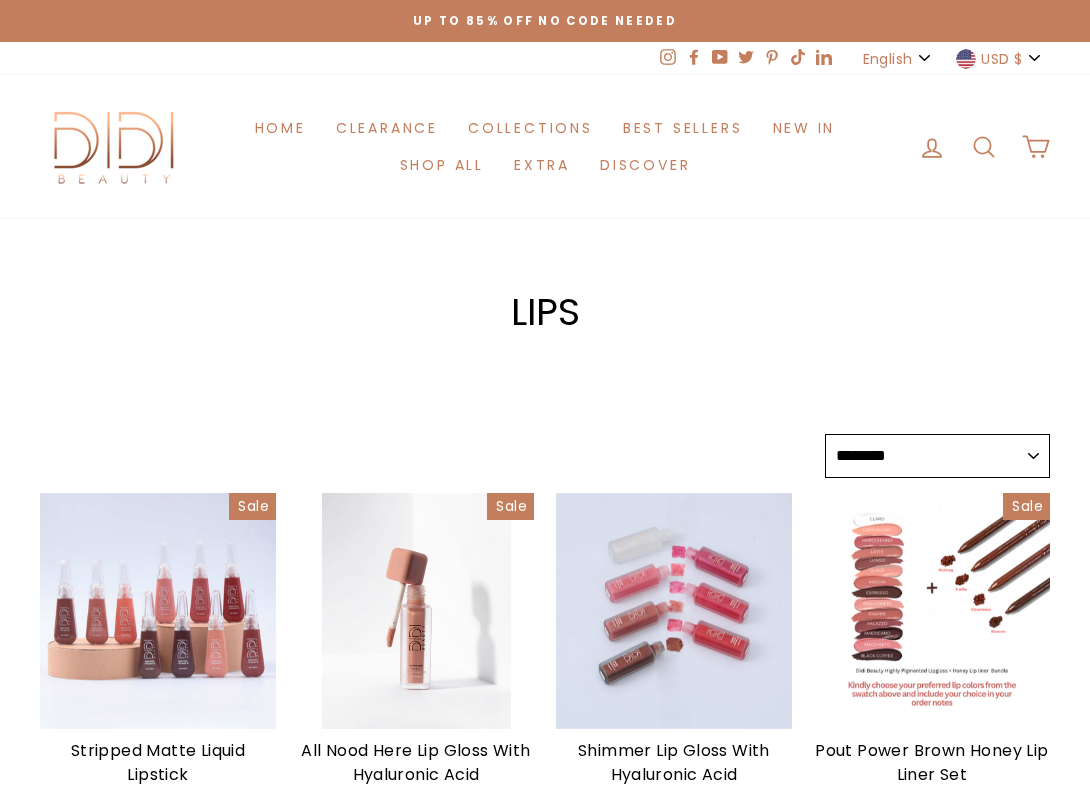 select on "******" 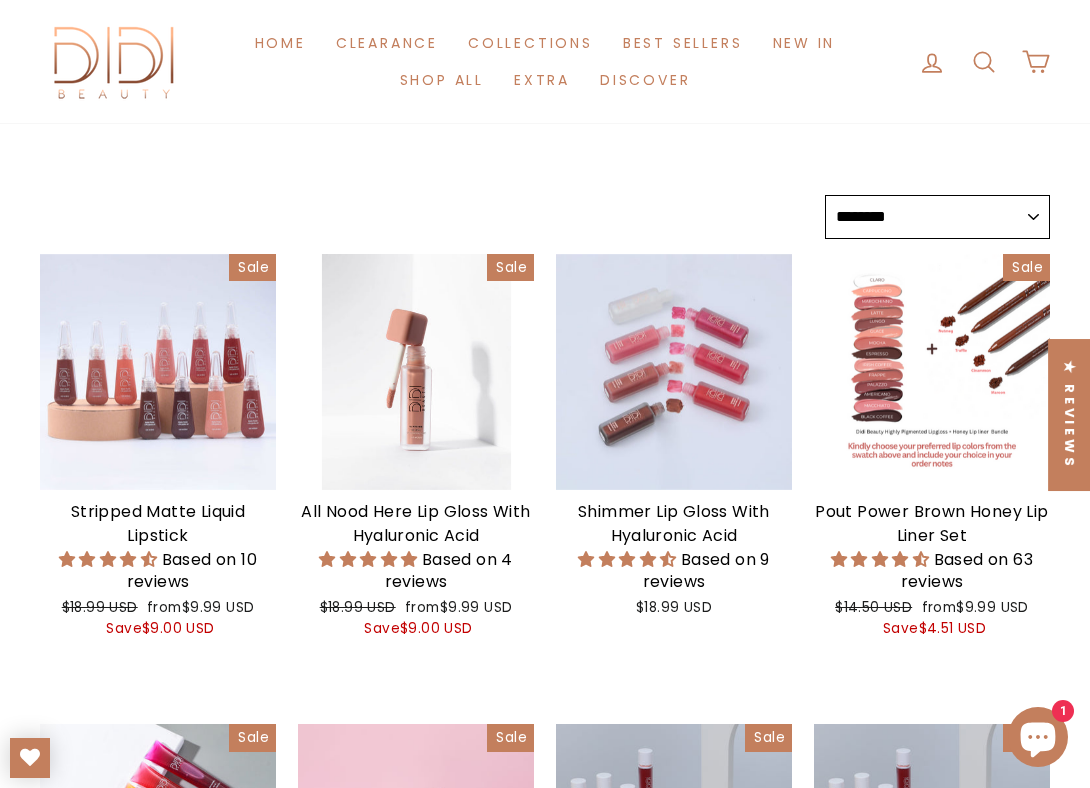 scroll, scrollTop: 231, scrollLeft: 0, axis: vertical 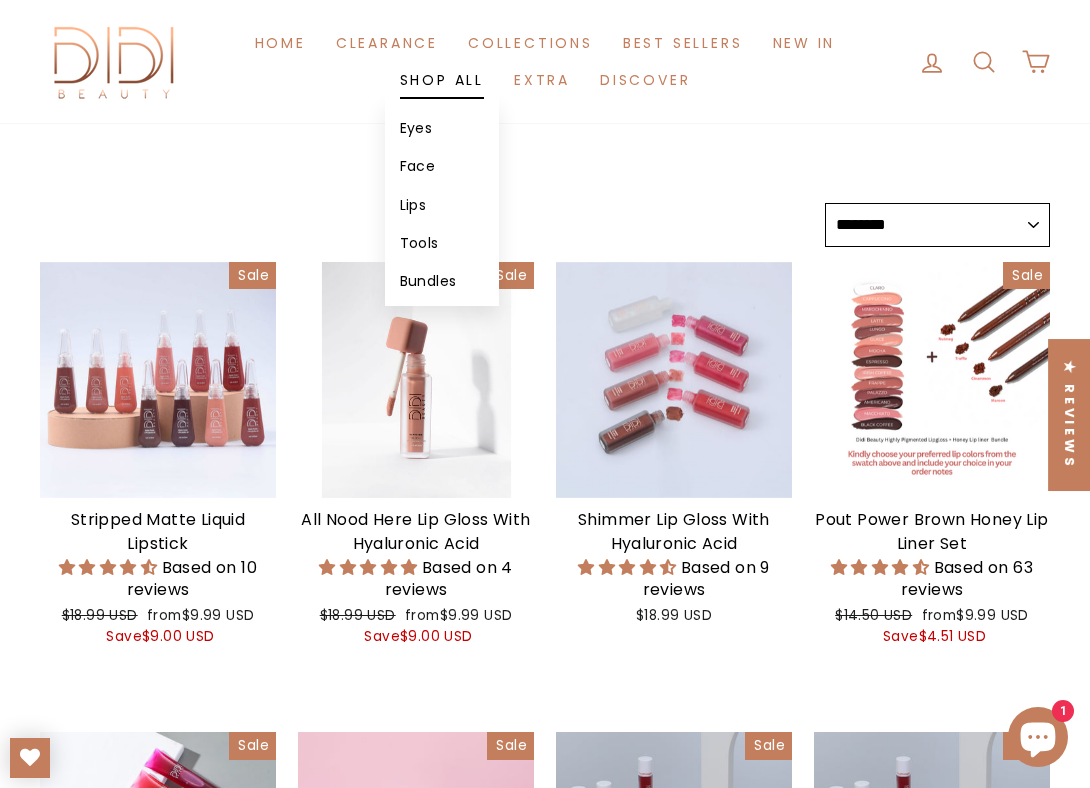 click on "Tools" at bounding box center (442, 243) 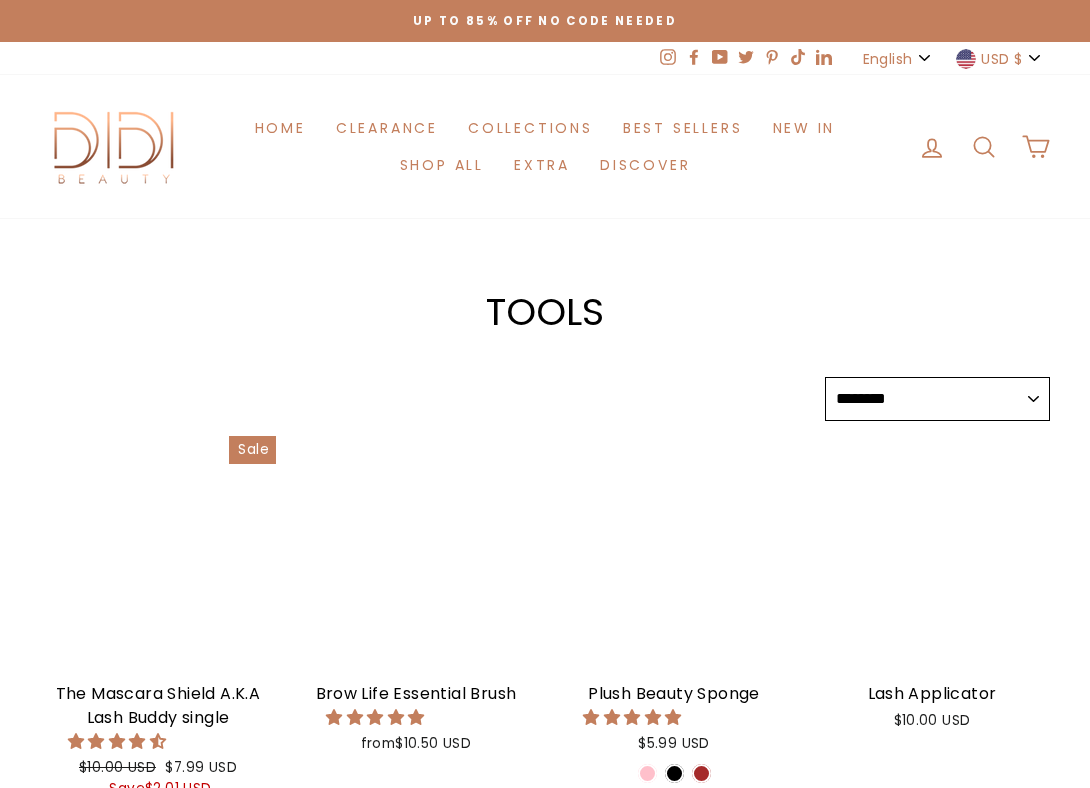 select on "******" 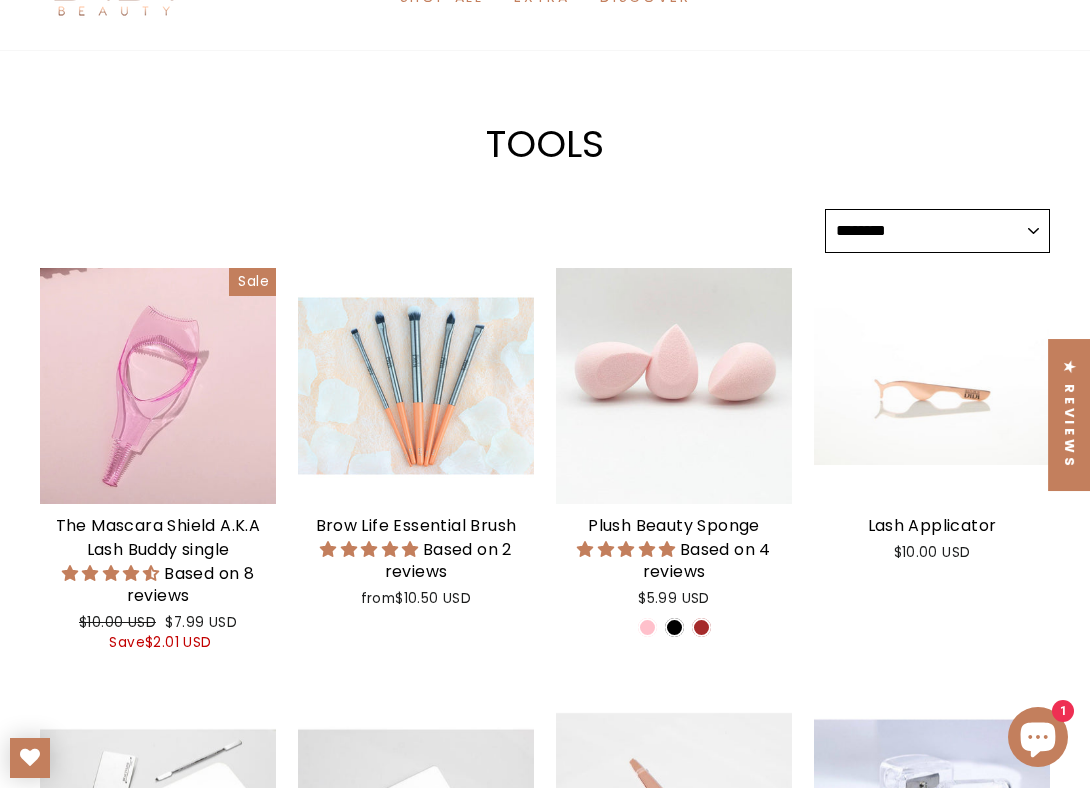 scroll, scrollTop: 72, scrollLeft: 0, axis: vertical 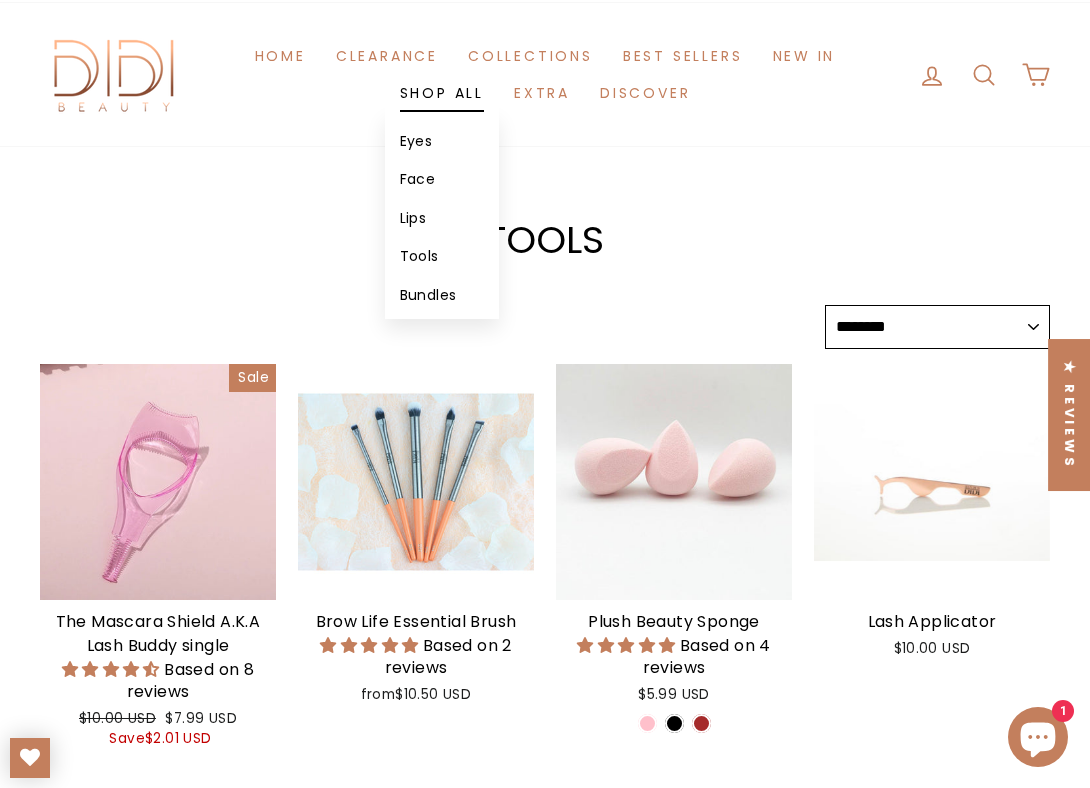 click on "Shop All" at bounding box center [442, 93] 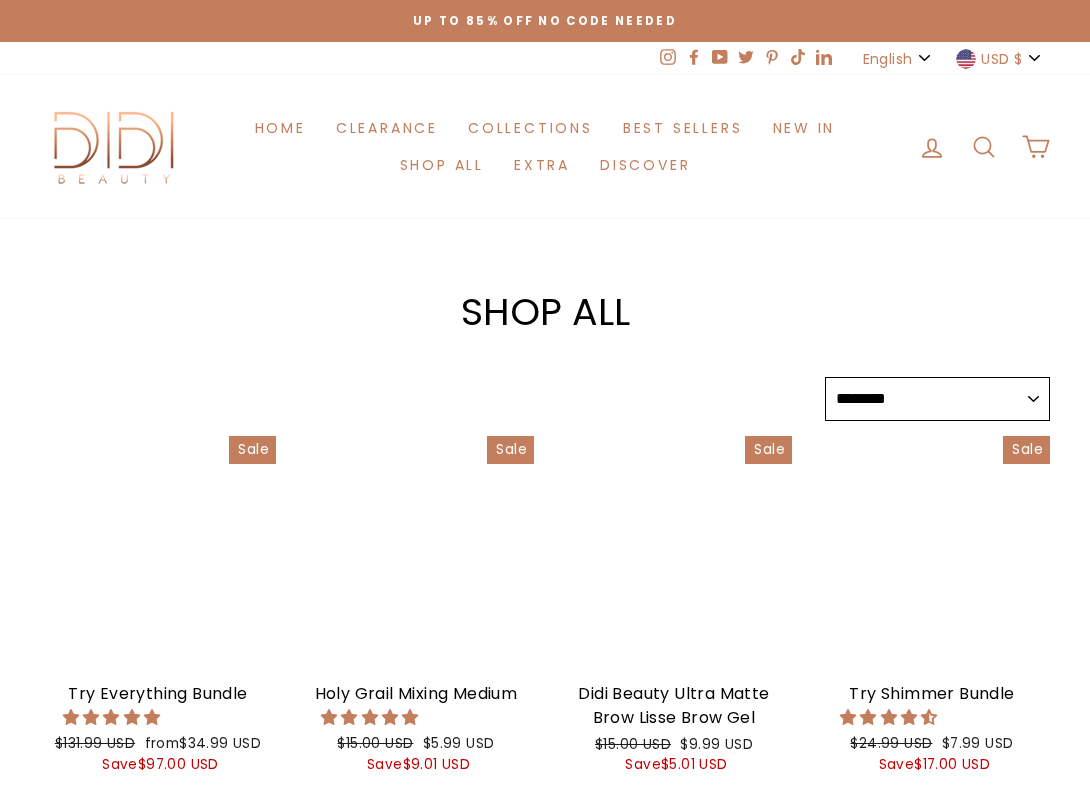 select on "******" 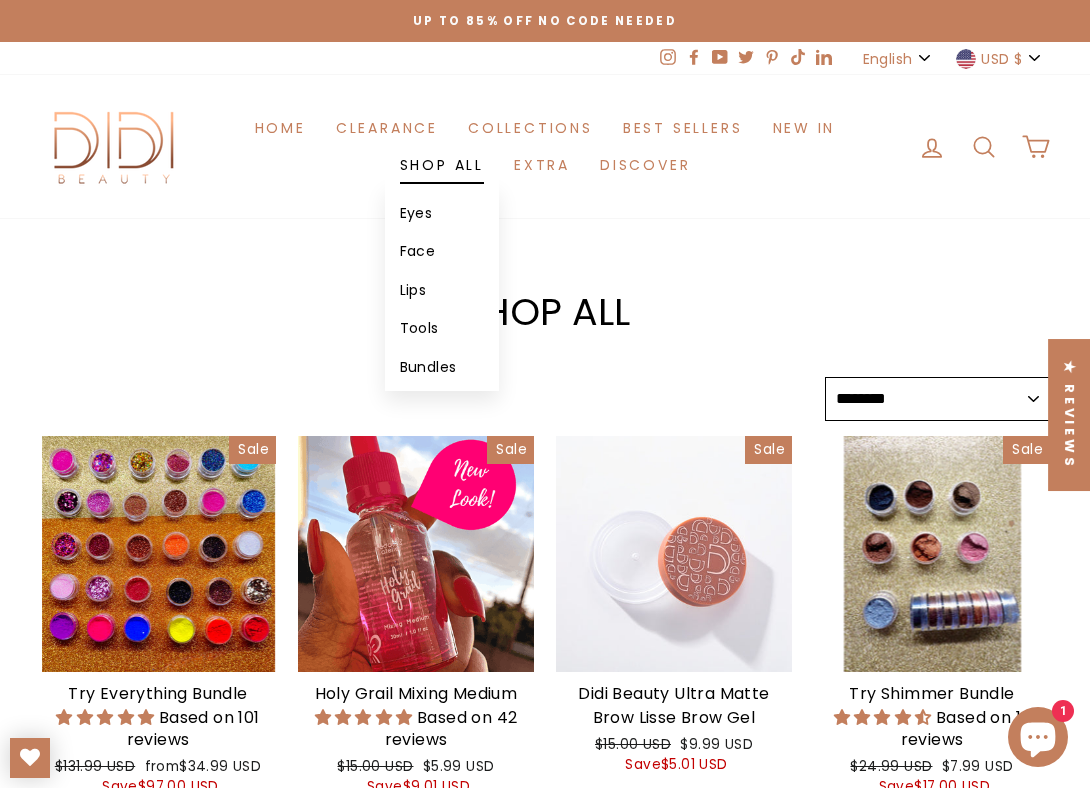click on "Face" at bounding box center (442, 251) 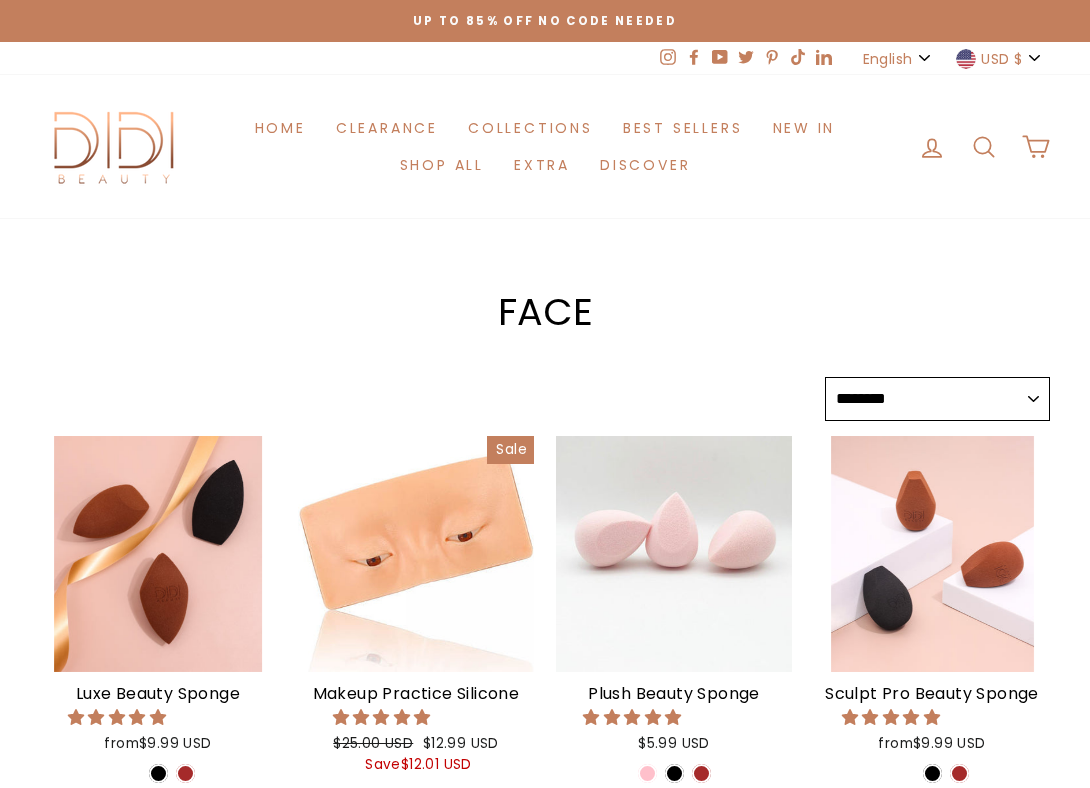 select on "******" 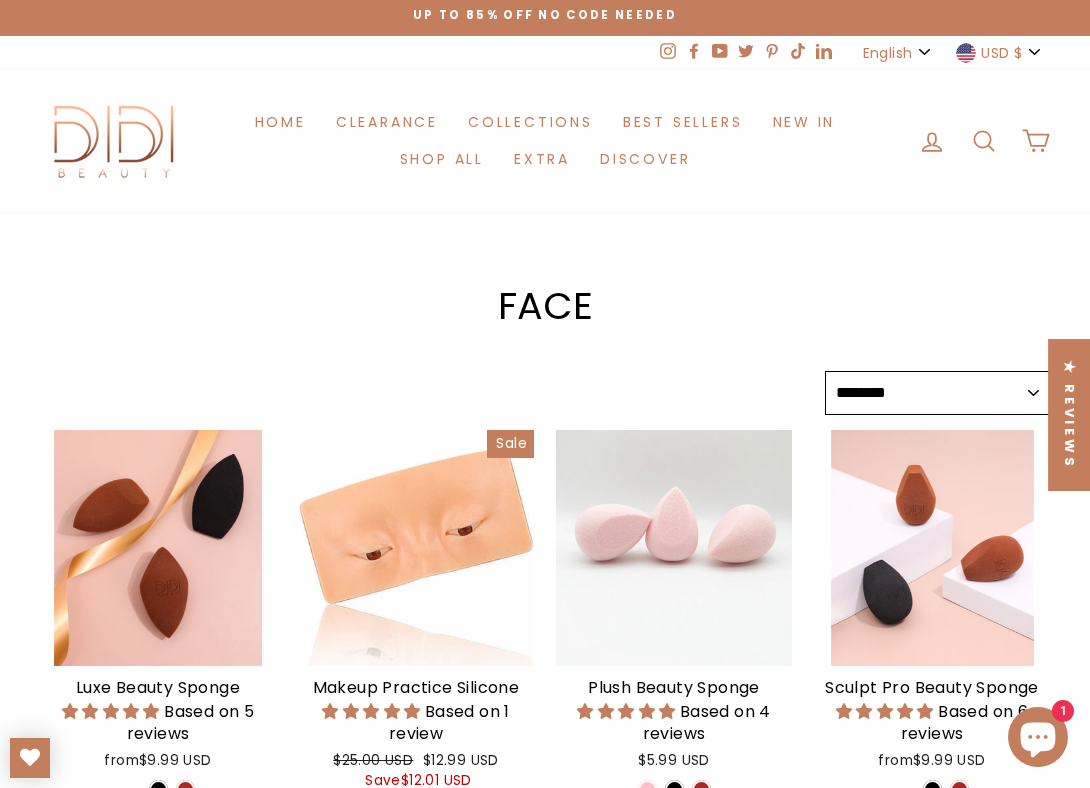 scroll, scrollTop: 0, scrollLeft: 0, axis: both 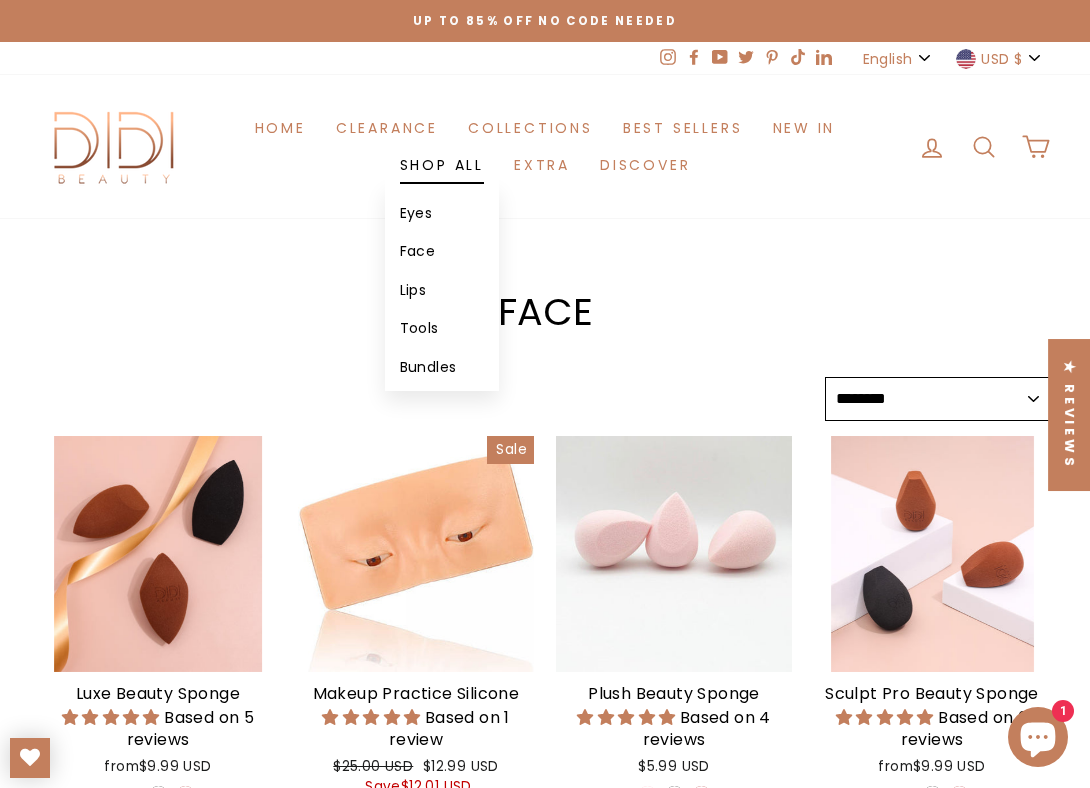click on "Bundles" at bounding box center [442, 367] 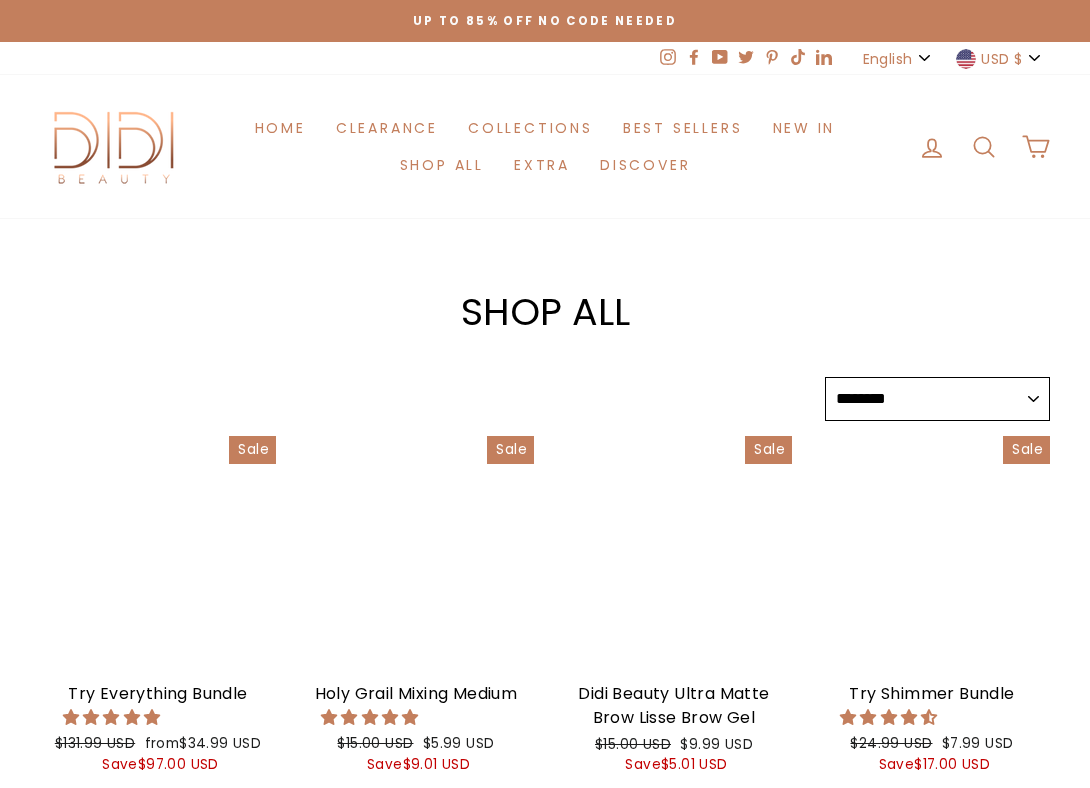 select on "******" 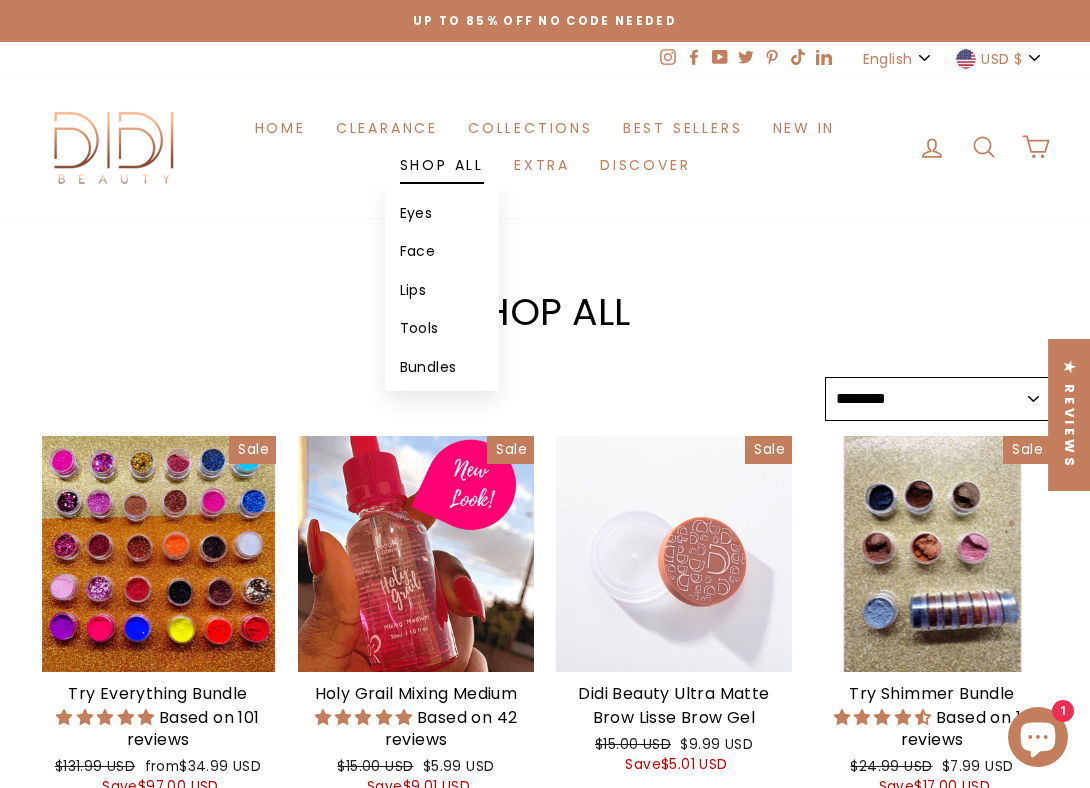 click on "Shop All" at bounding box center (442, 165) 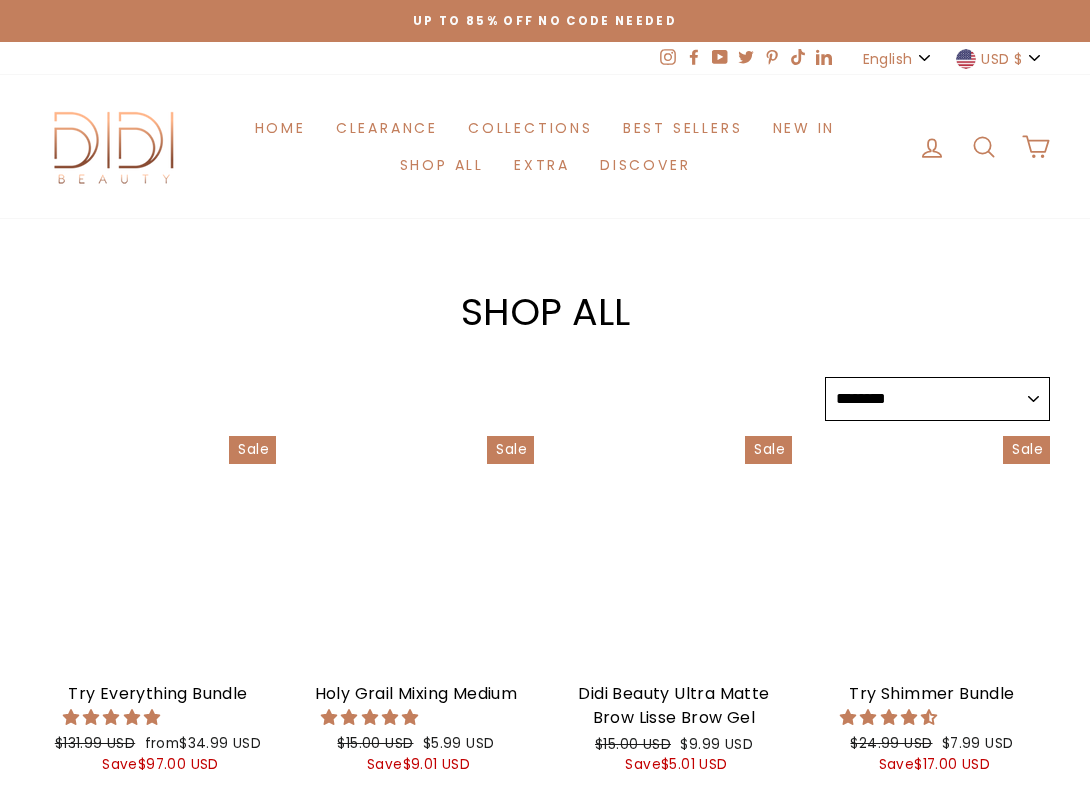 select on "******" 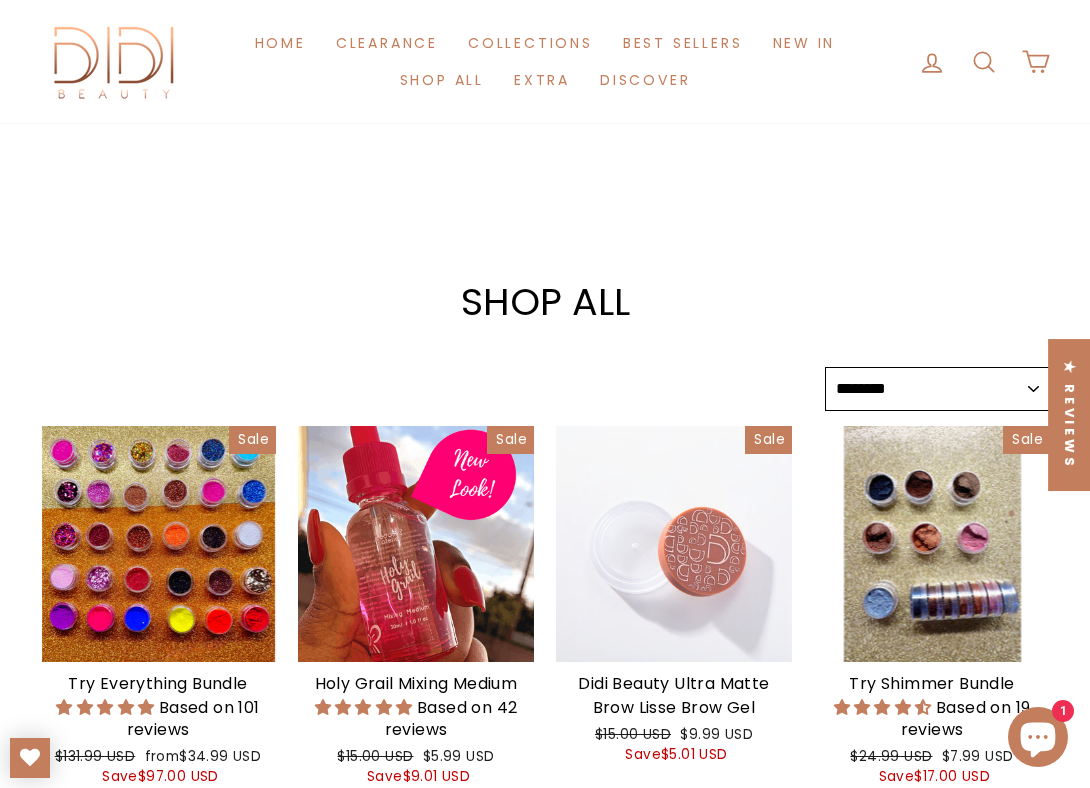 scroll, scrollTop: 0, scrollLeft: 0, axis: both 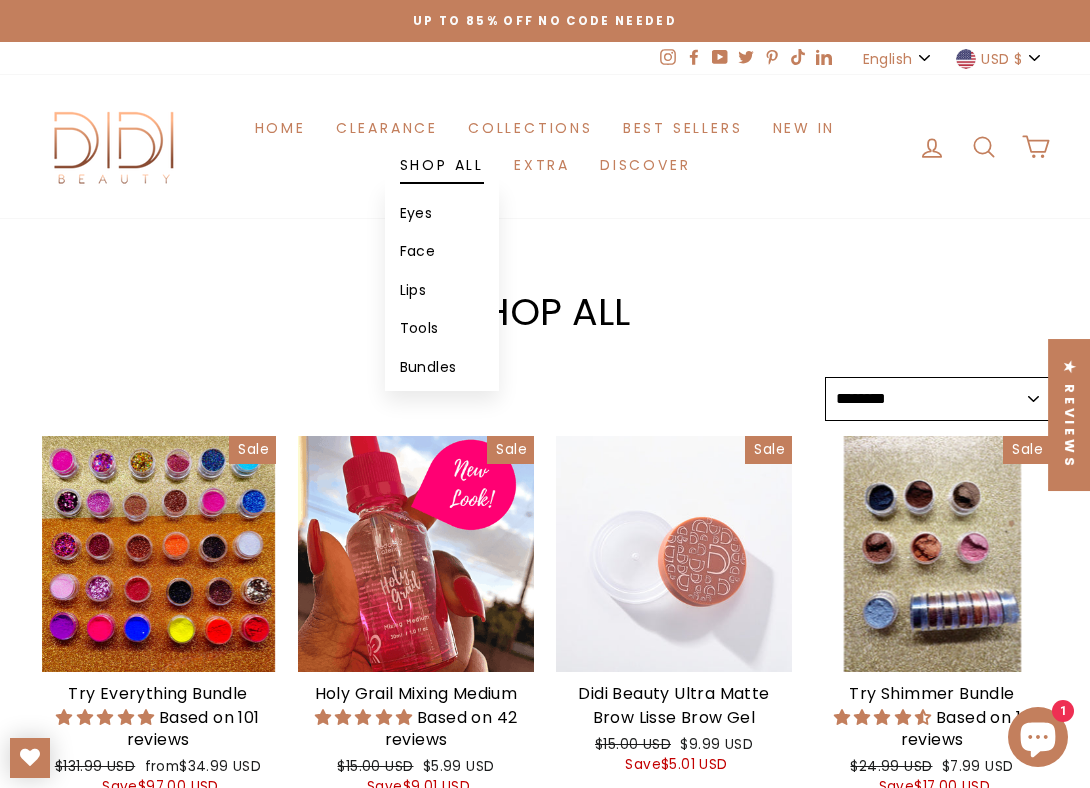 click on "Shop All" at bounding box center (442, 165) 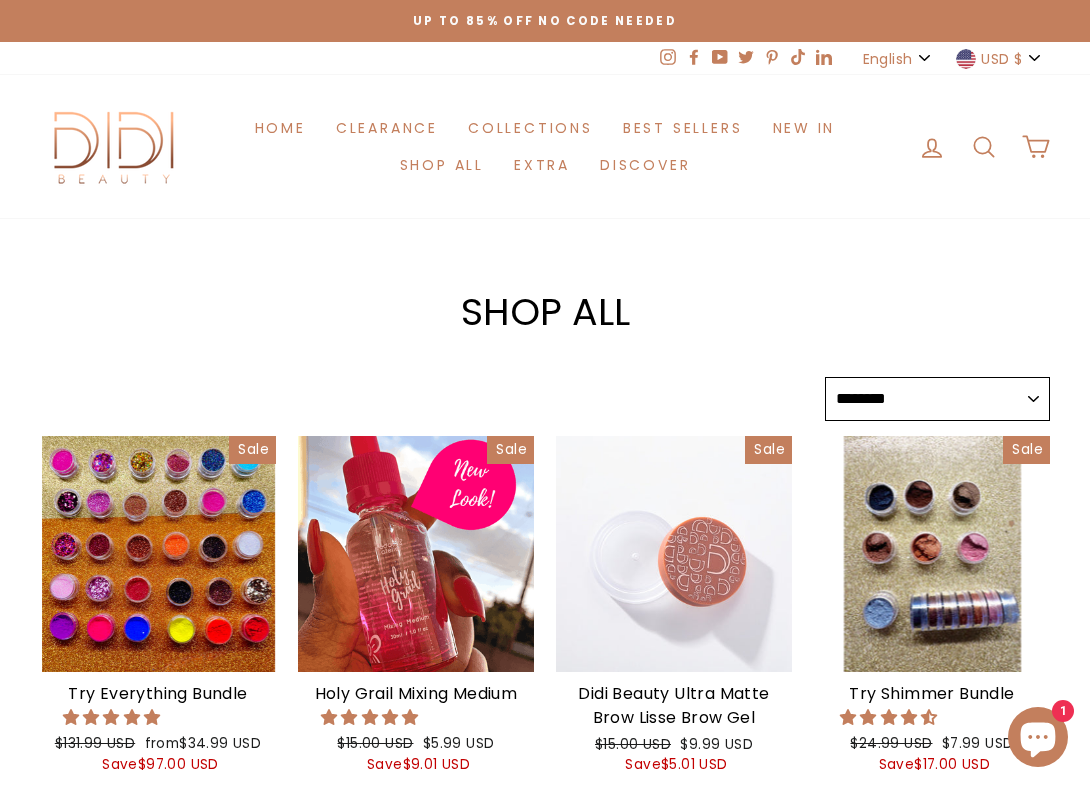 select on "******" 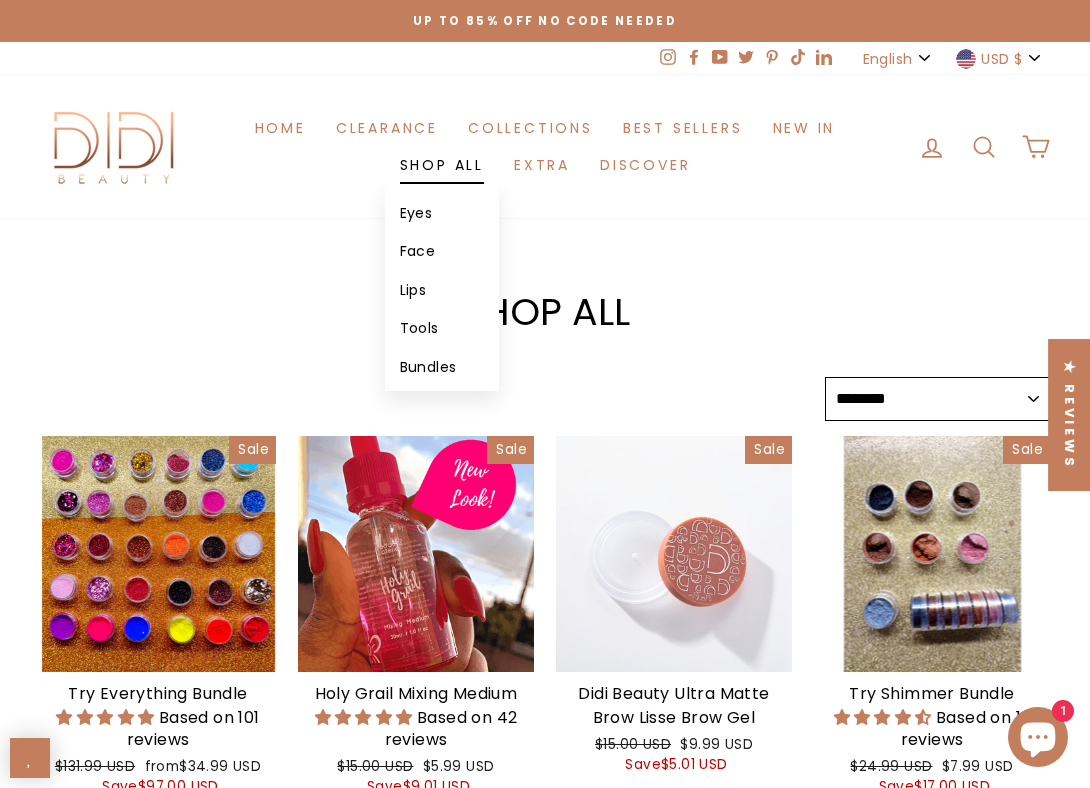 click on "Lips" at bounding box center [442, 290] 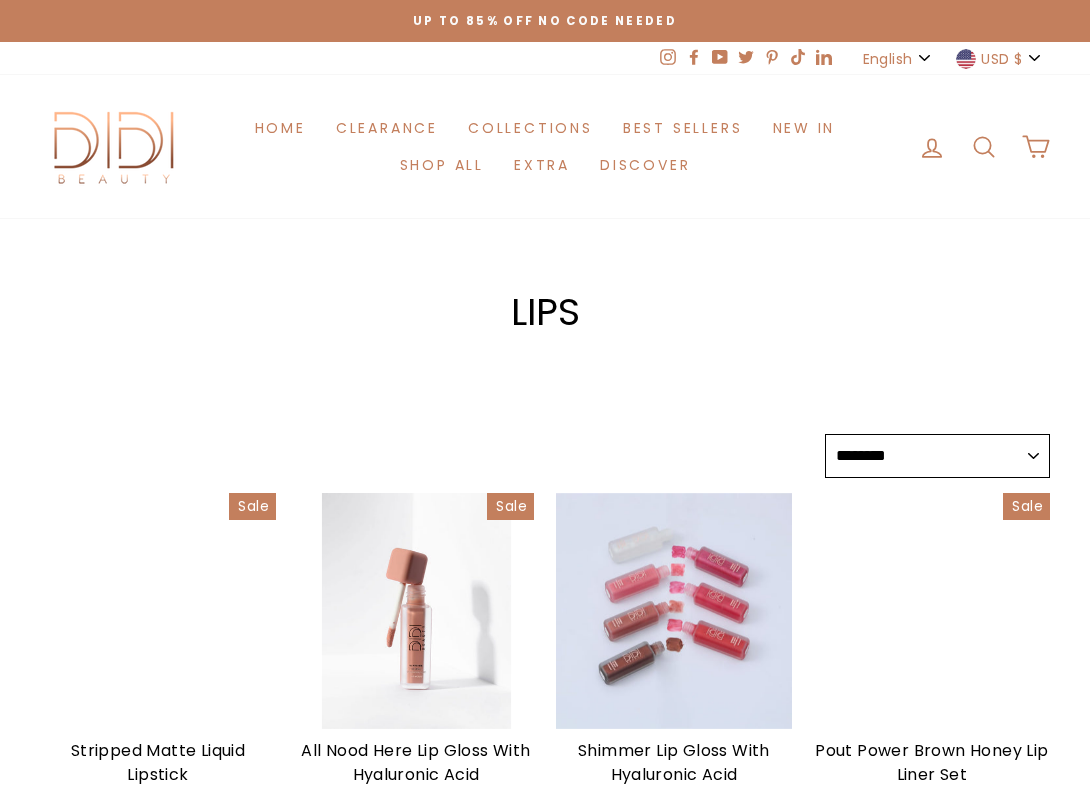 select on "******" 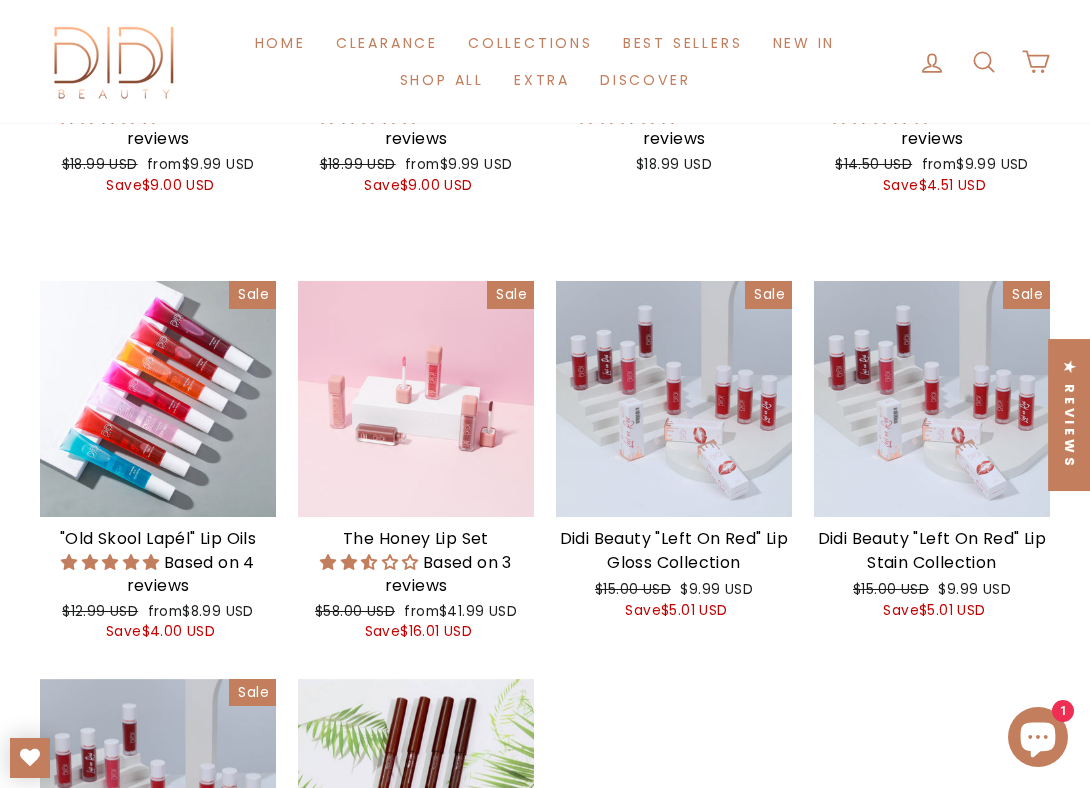 scroll, scrollTop: 0, scrollLeft: 0, axis: both 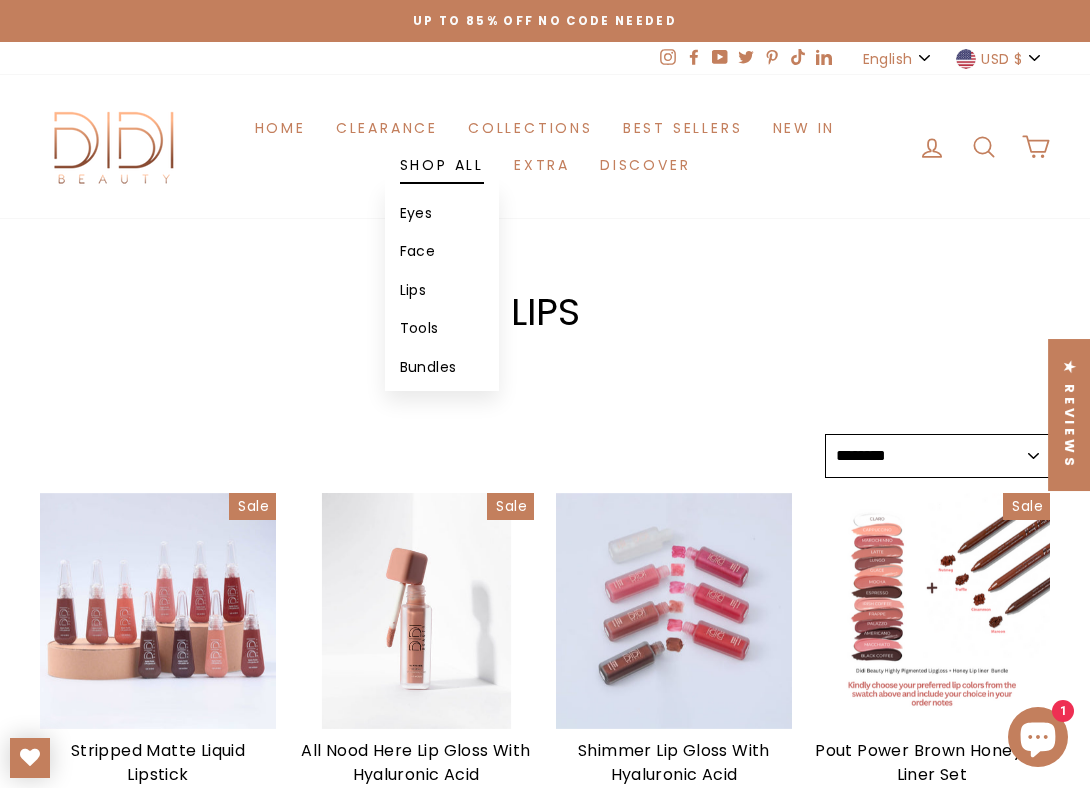 click on "Shop All" at bounding box center [442, 165] 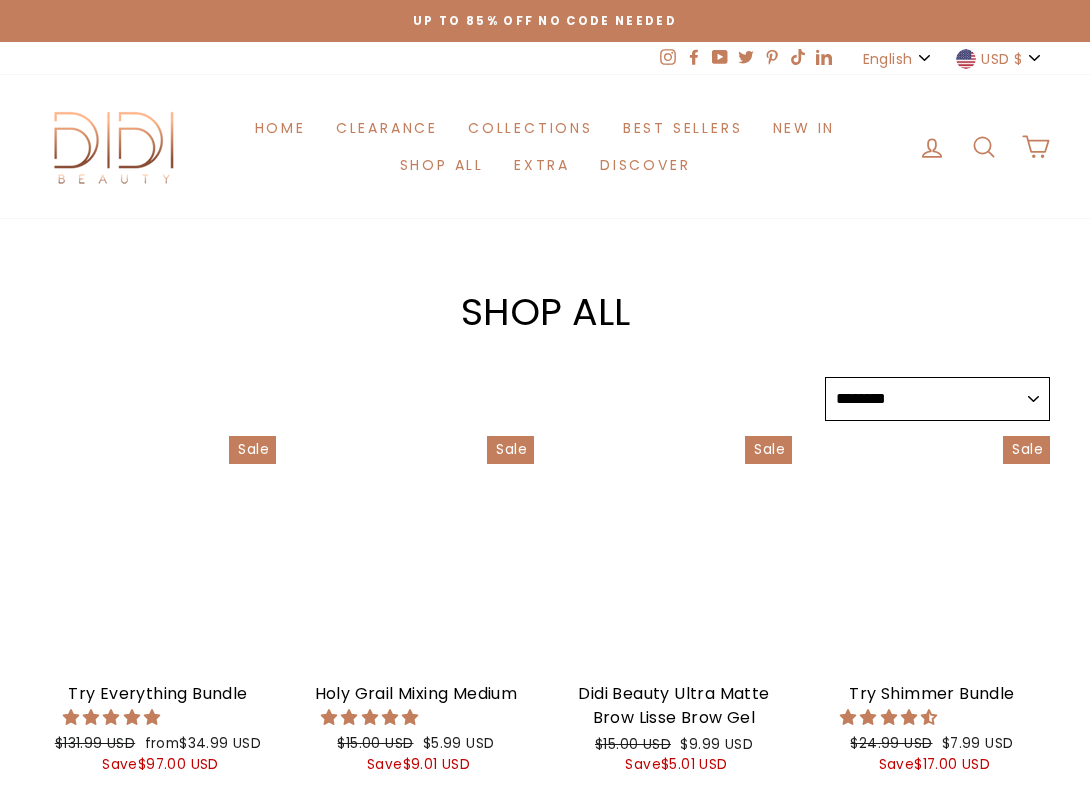 select on "******" 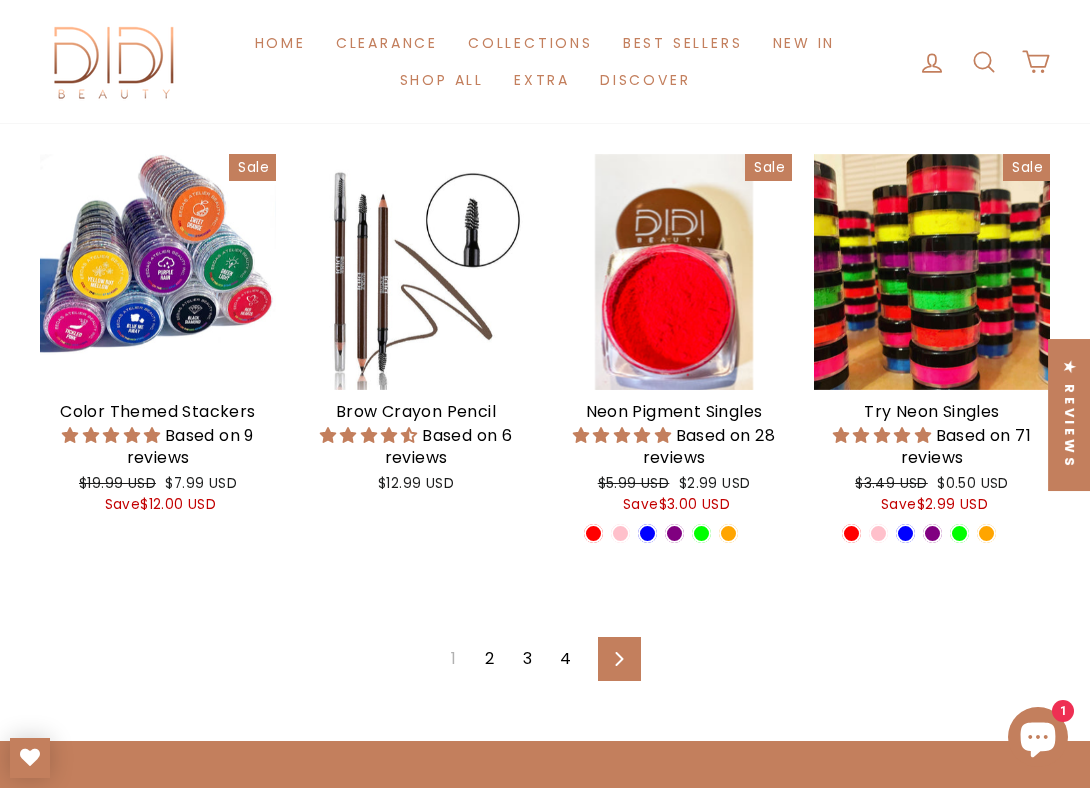 scroll, scrollTop: 2776, scrollLeft: 0, axis: vertical 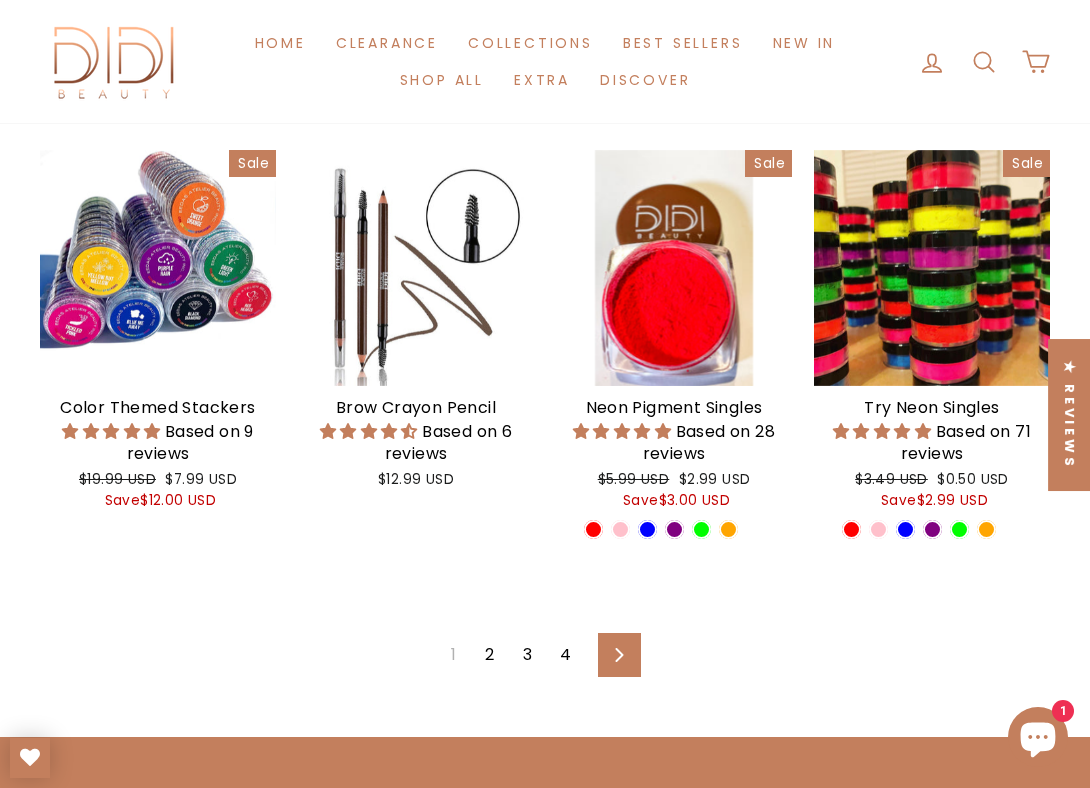 click on "Next" at bounding box center [619, 655] 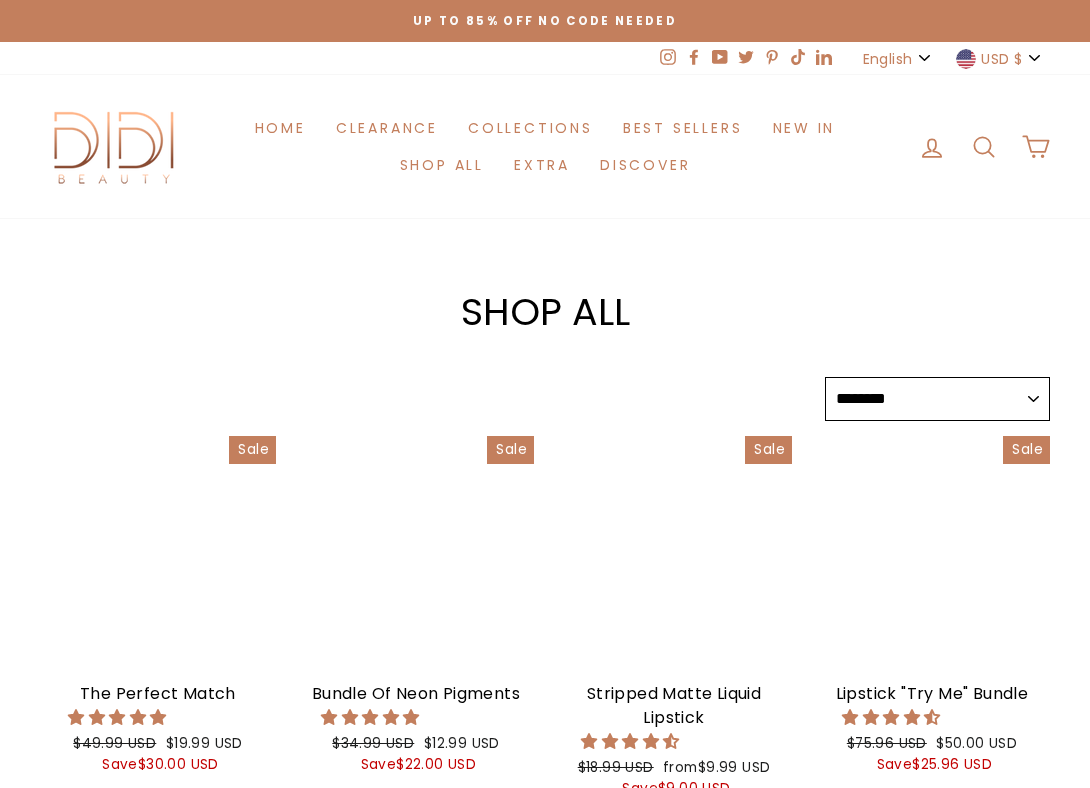 select on "******" 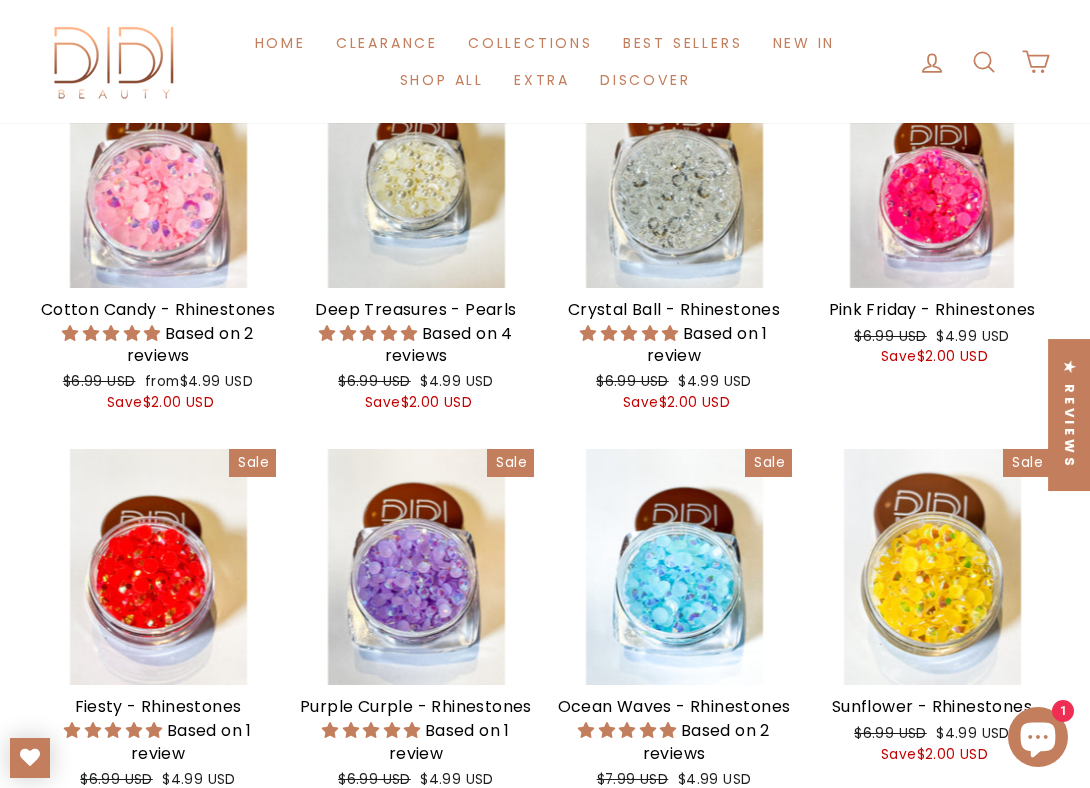 scroll, scrollTop: 0, scrollLeft: 0, axis: both 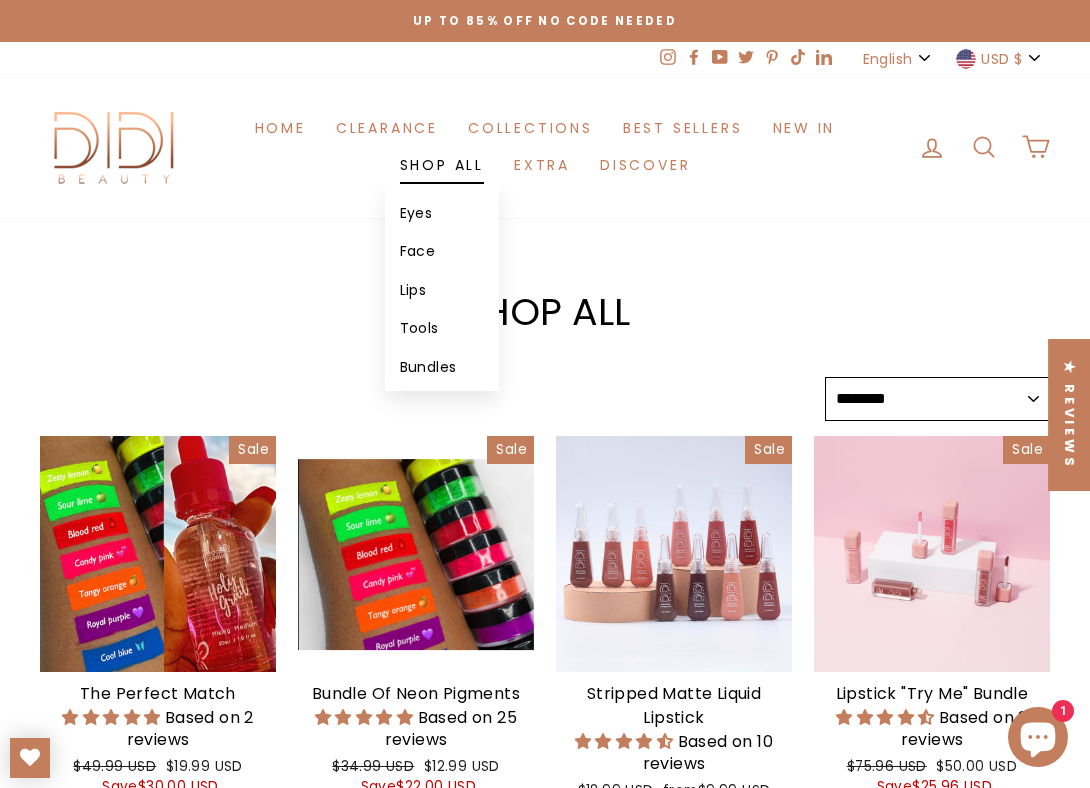 click on "Shop All" at bounding box center (442, 165) 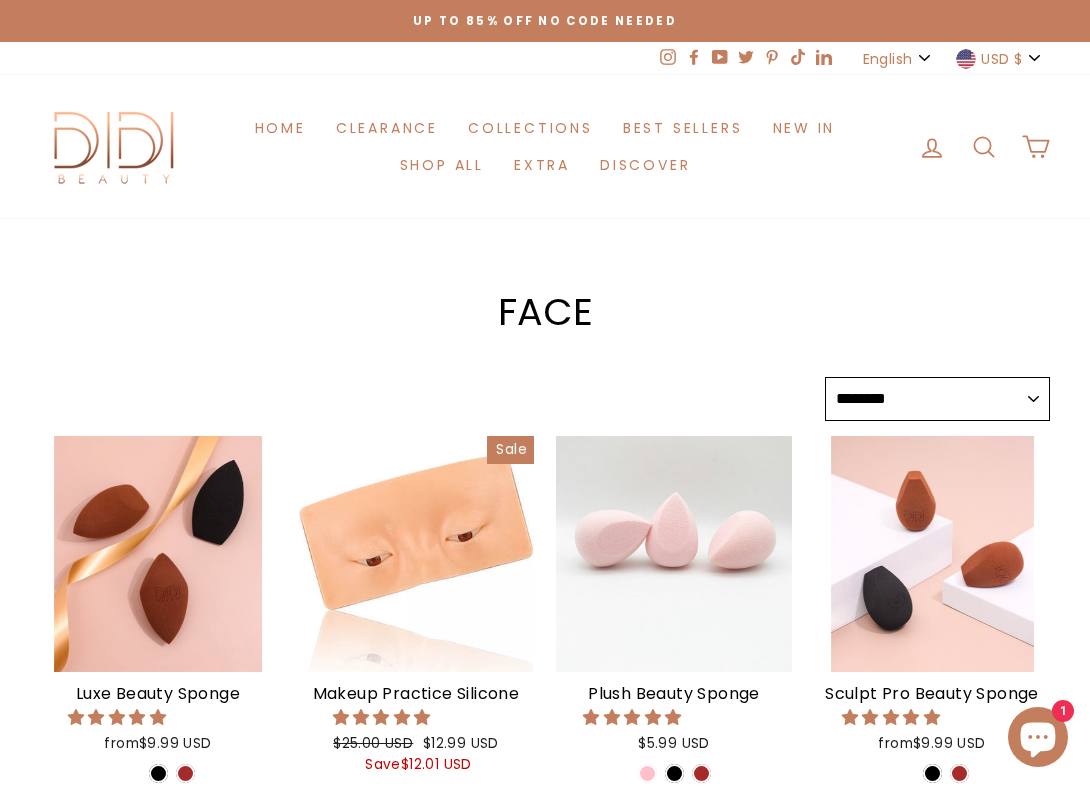 select on "******" 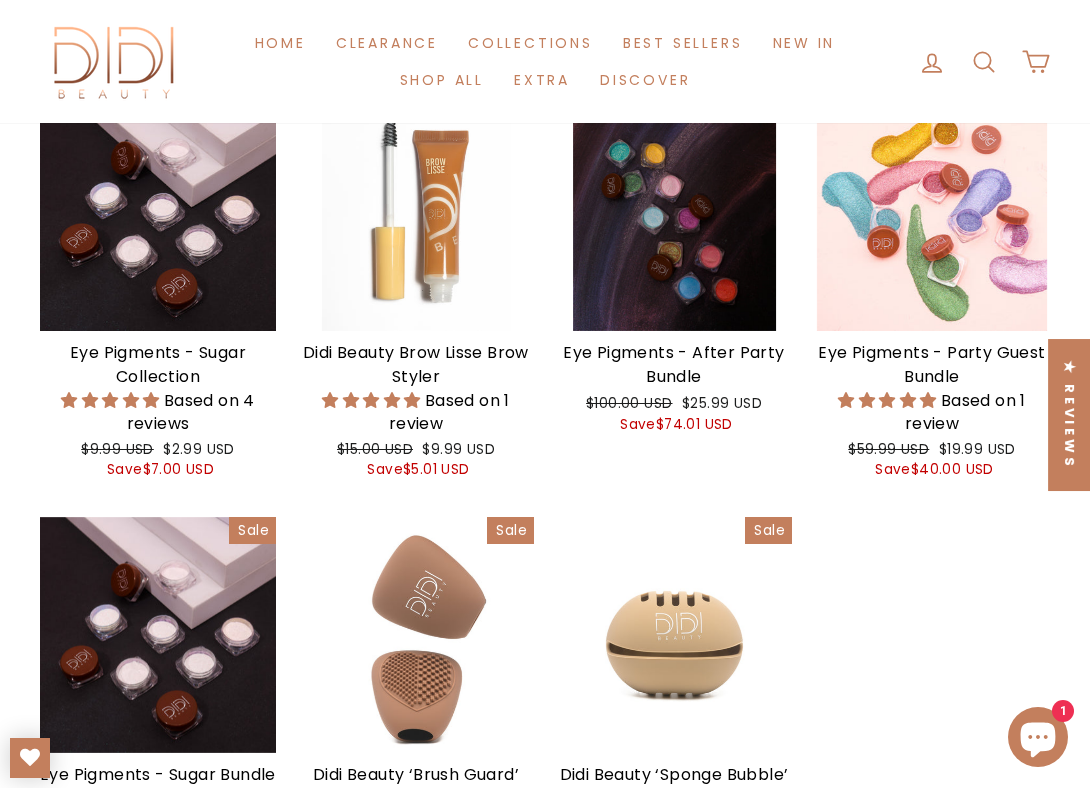 scroll, scrollTop: 0, scrollLeft: 0, axis: both 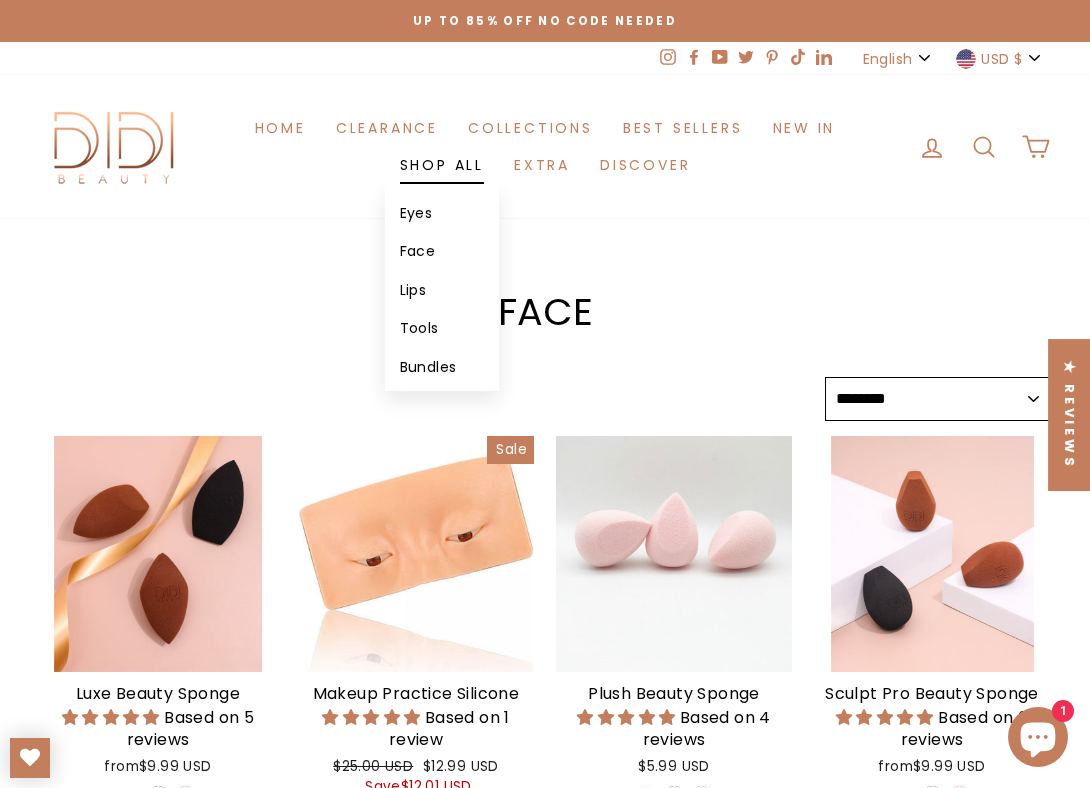 click on "Shop All" at bounding box center [442, 165] 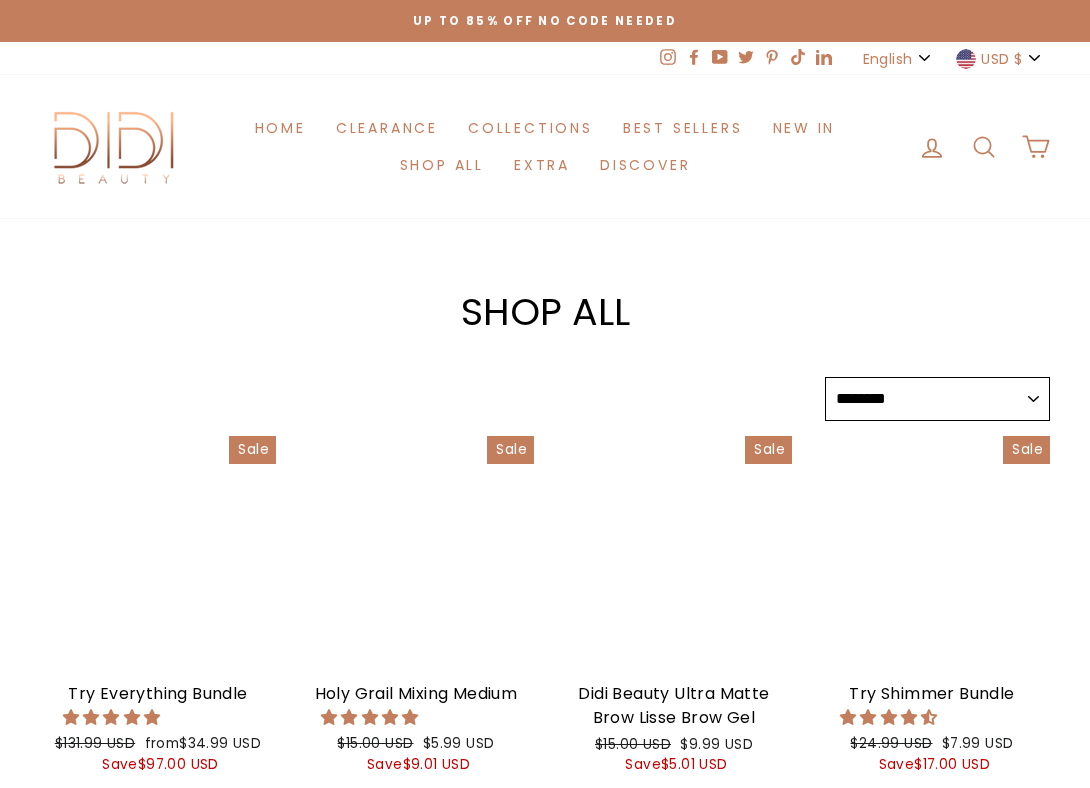 select on "******" 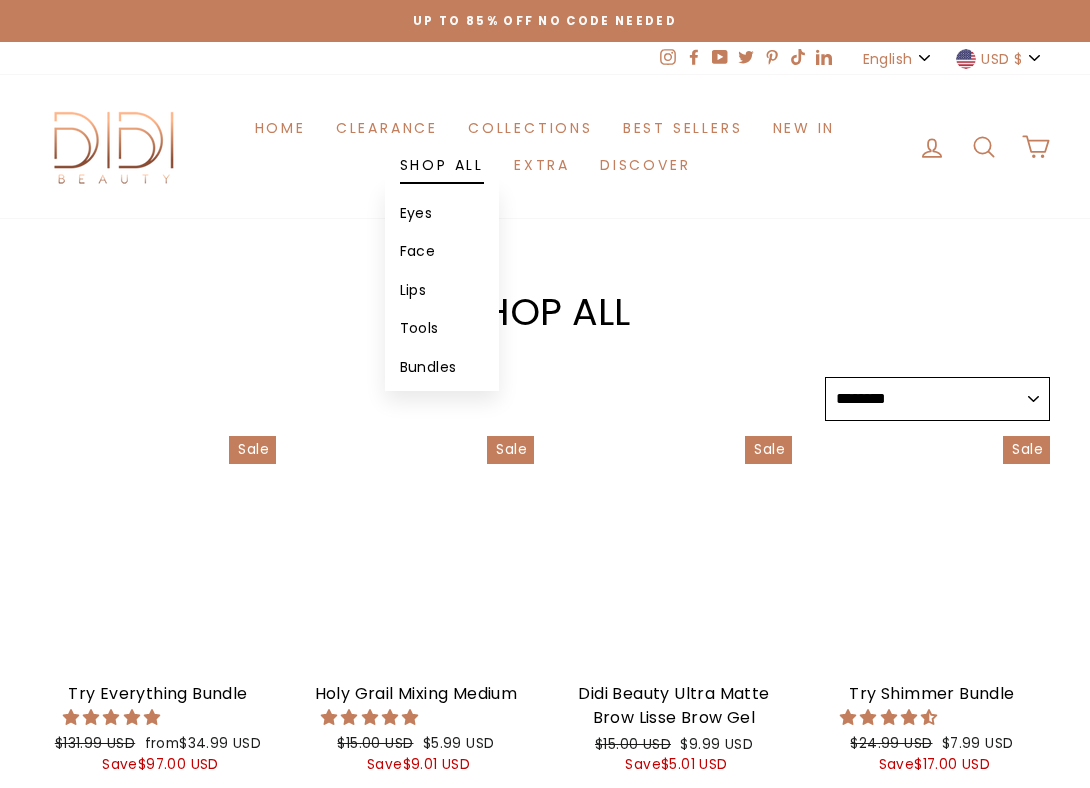 scroll, scrollTop: 0, scrollLeft: 0, axis: both 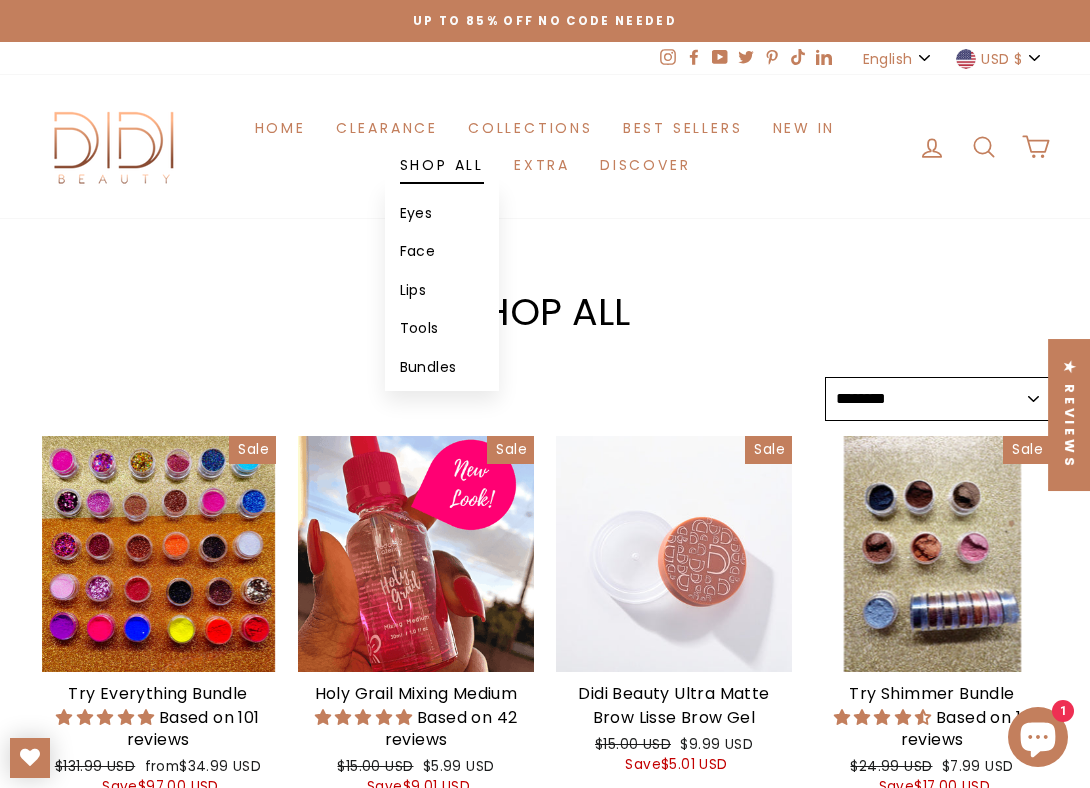 click on "Face" at bounding box center (442, 251) 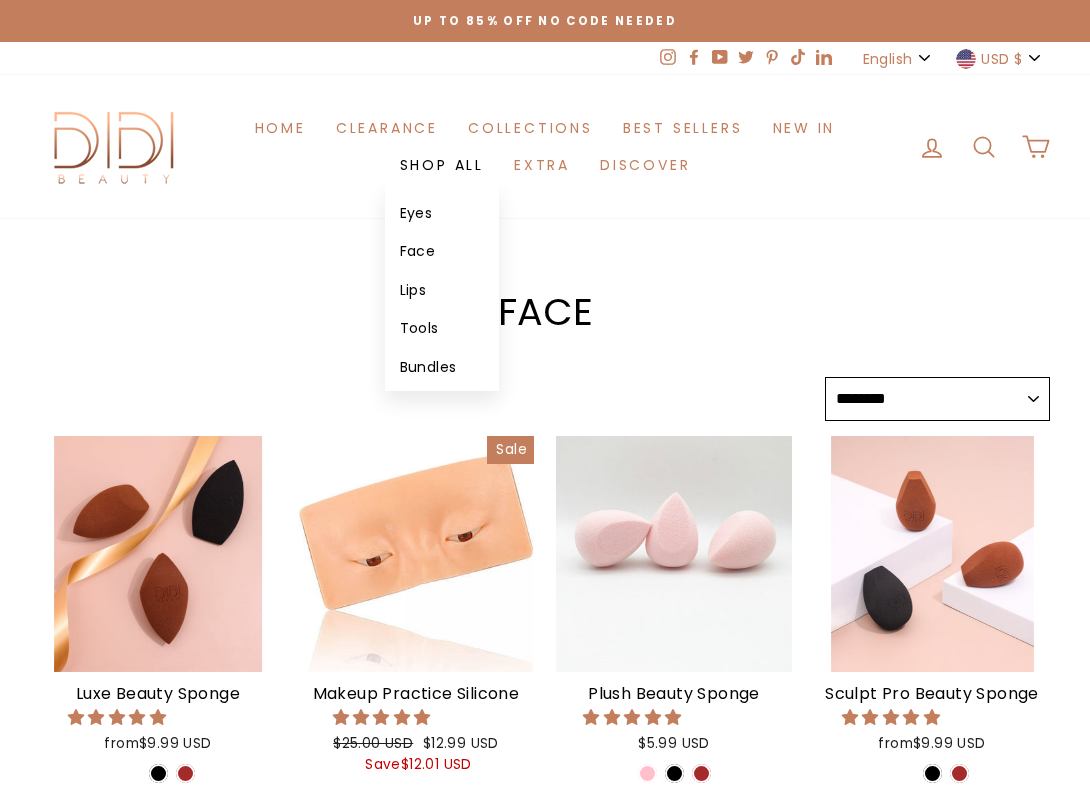 select on "******" 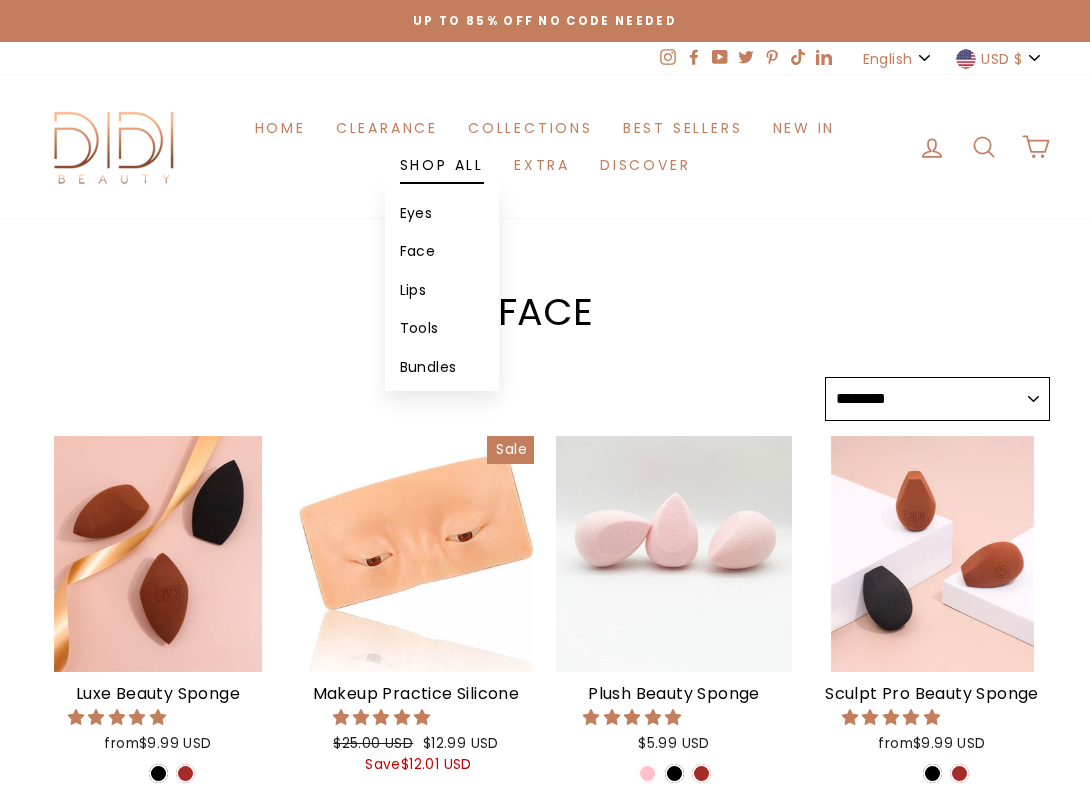 click on "Shop All" at bounding box center (442, 165) 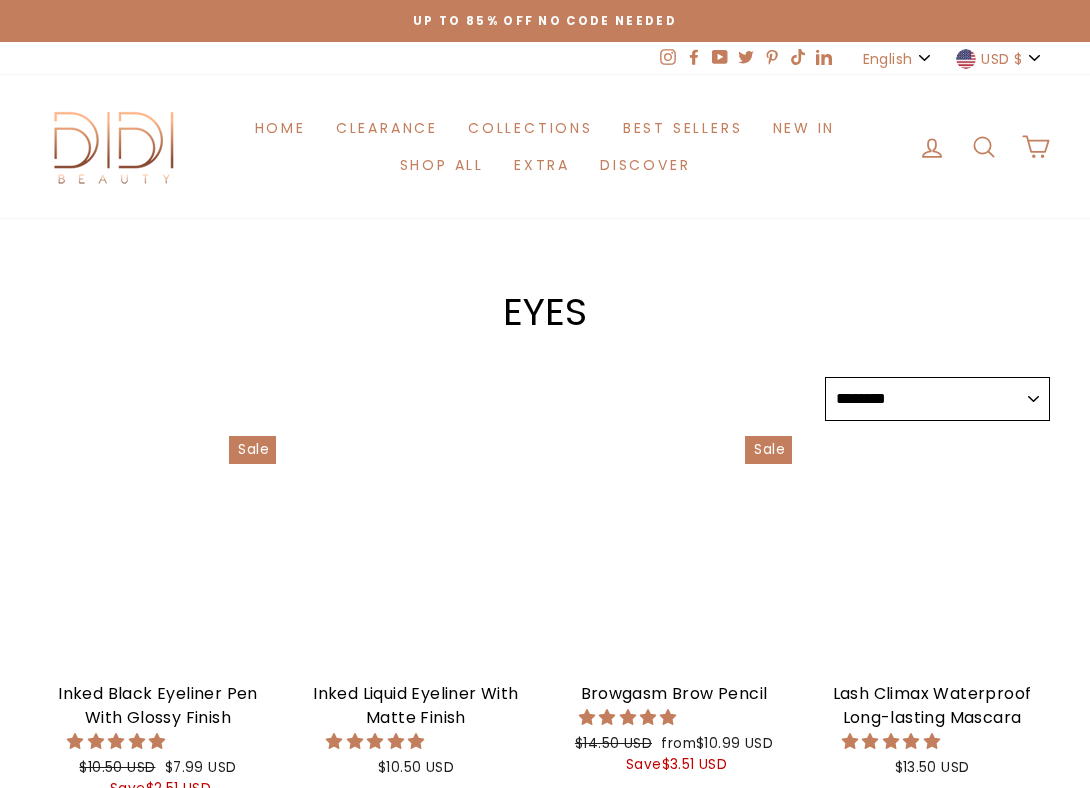 select on "******" 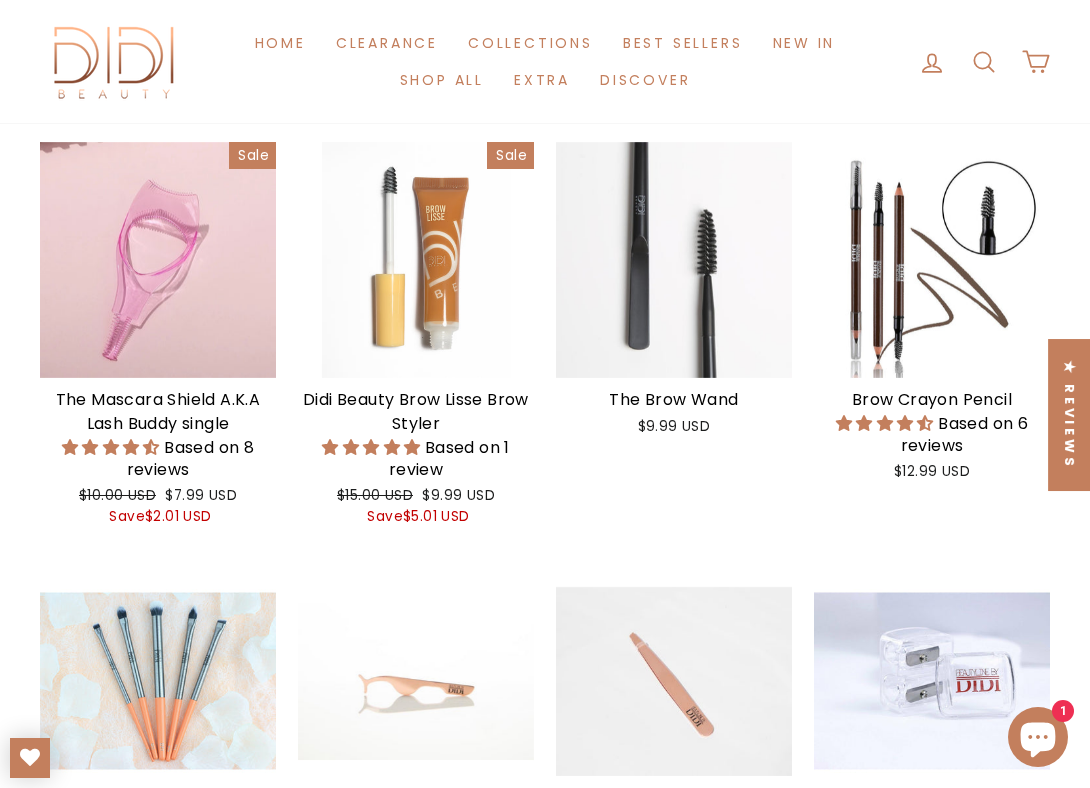 scroll, scrollTop: 161, scrollLeft: 0, axis: vertical 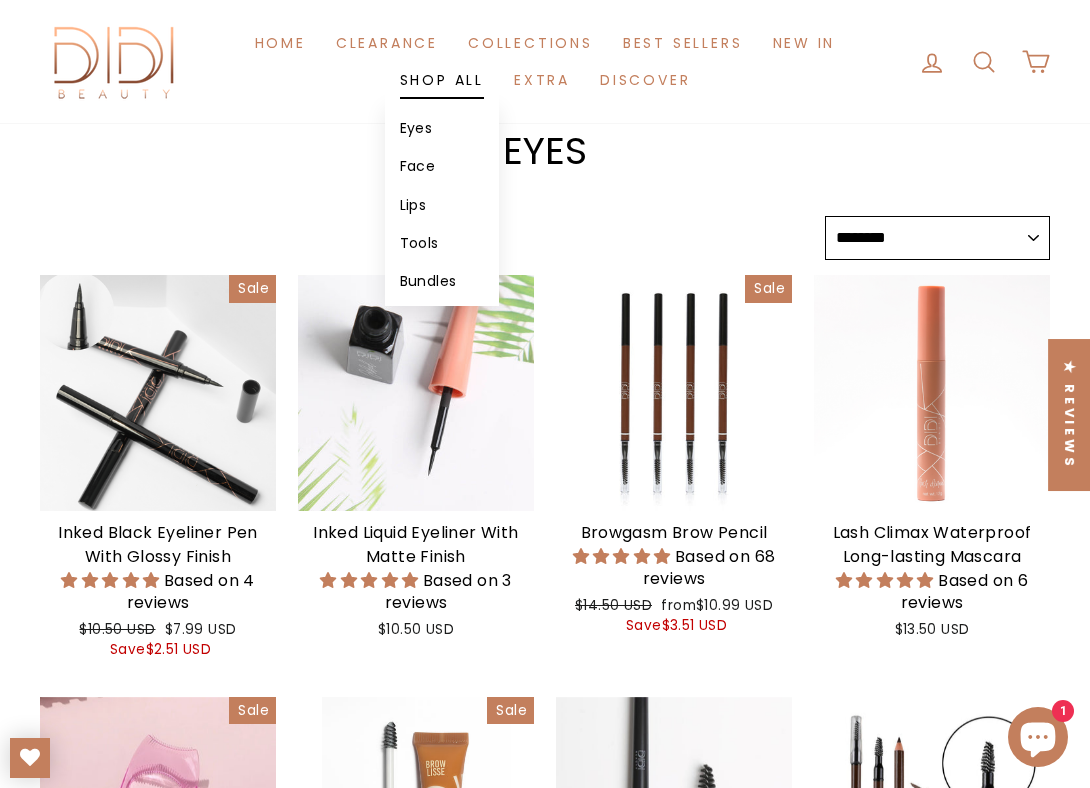 click on "Shop All" at bounding box center (442, 80) 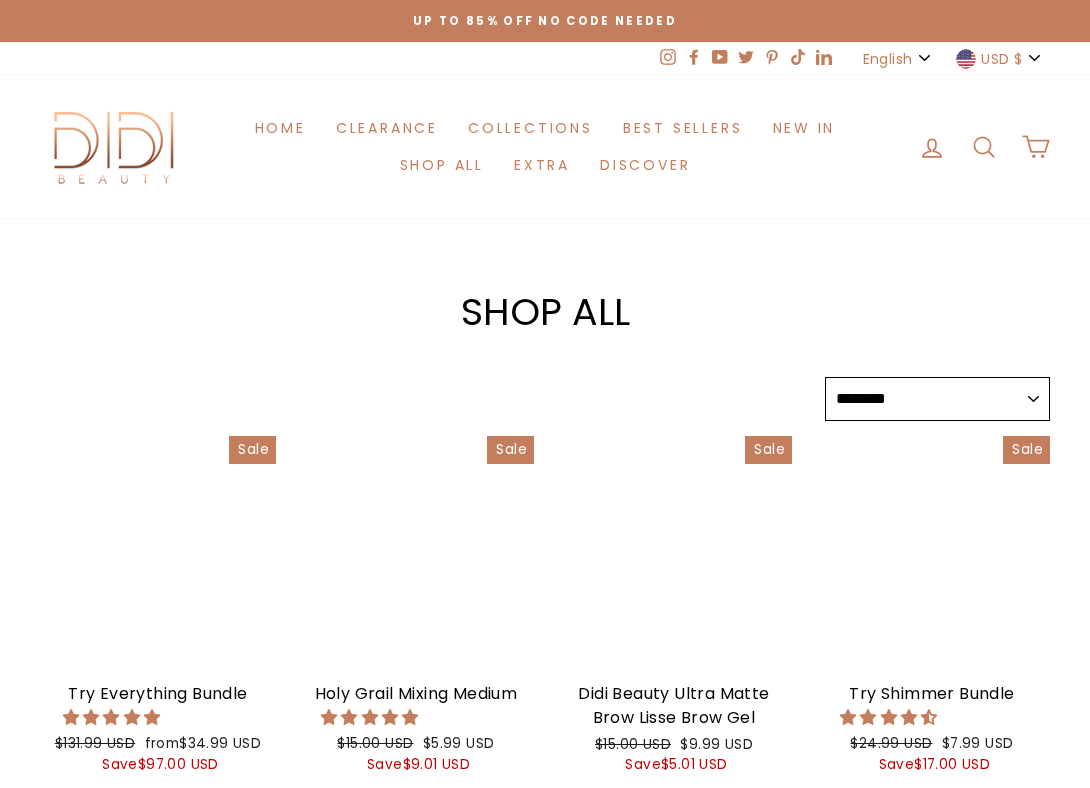 select on "******" 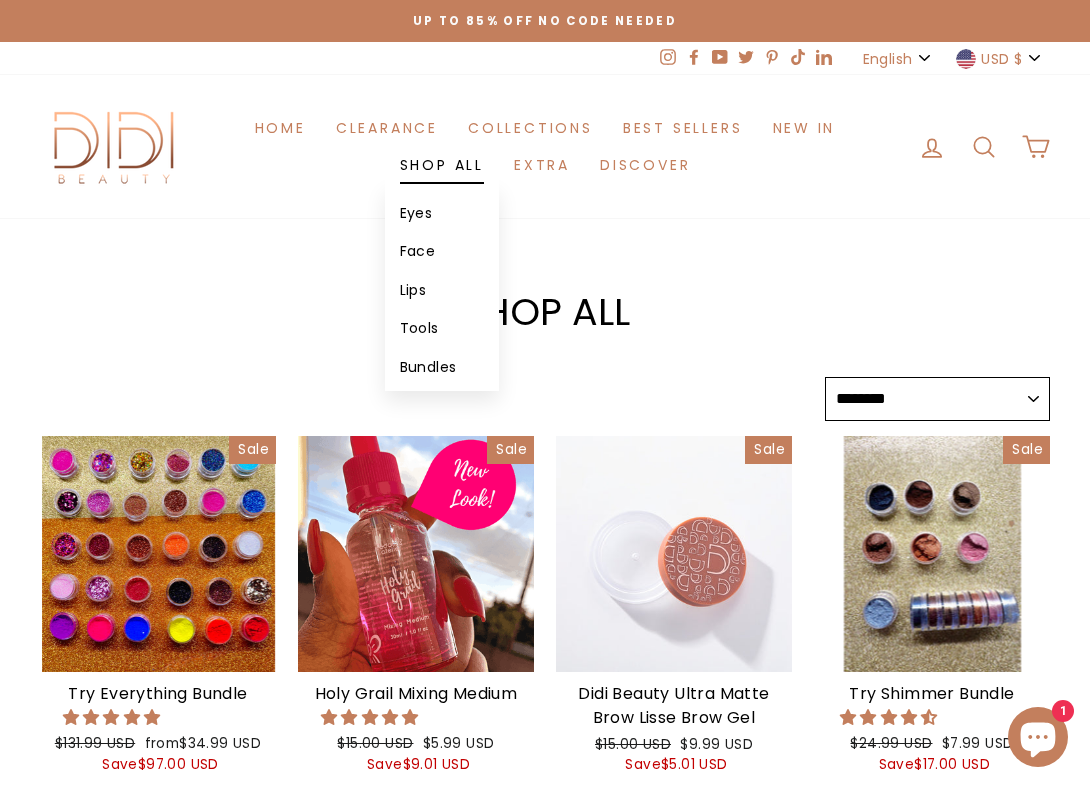 click on "Shop All" at bounding box center [442, 165] 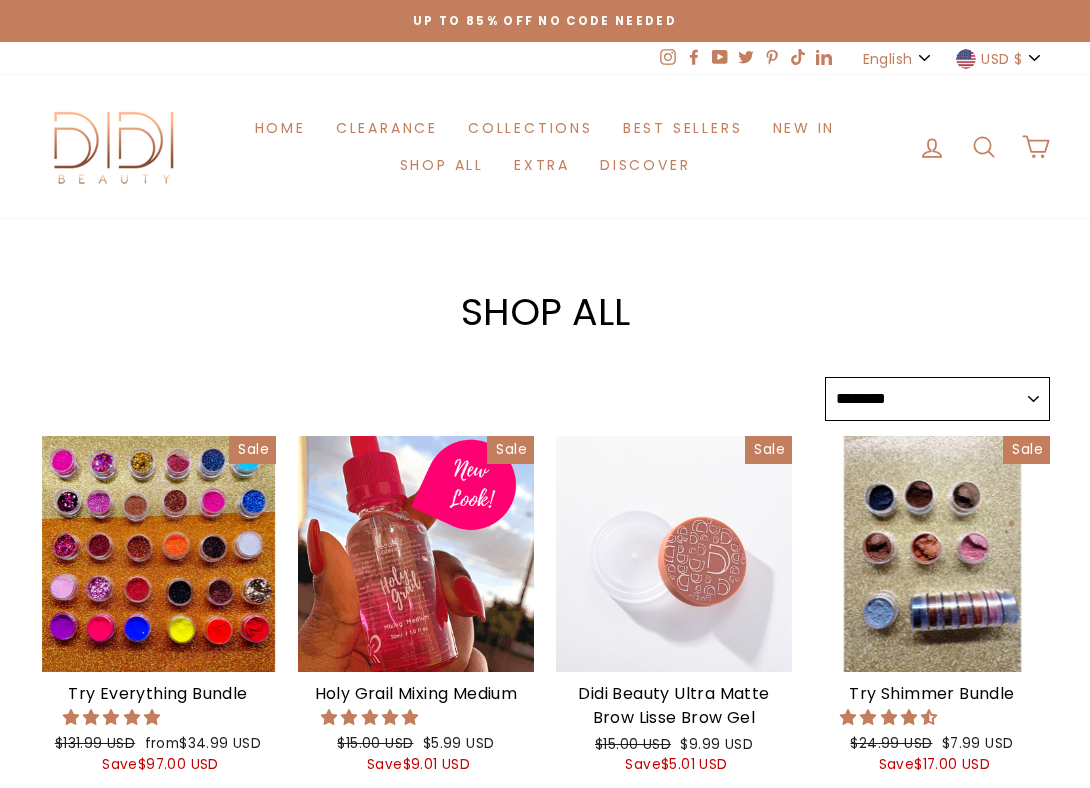 select on "******" 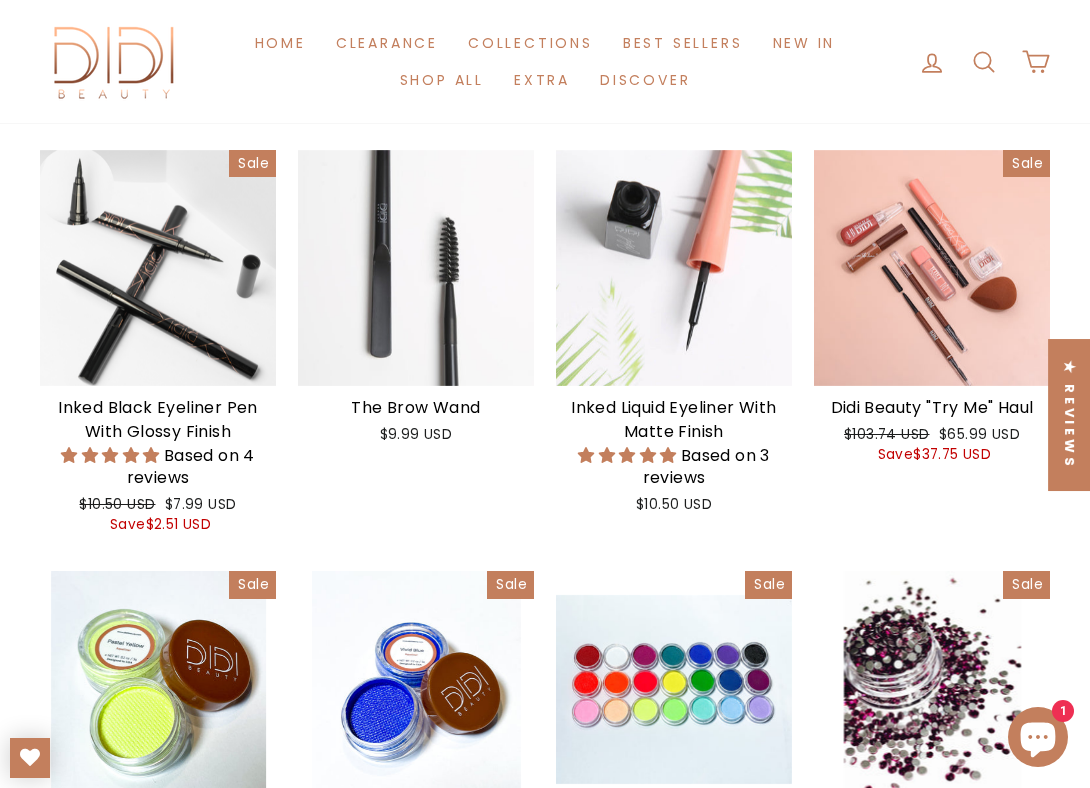scroll, scrollTop: 1455, scrollLeft: 0, axis: vertical 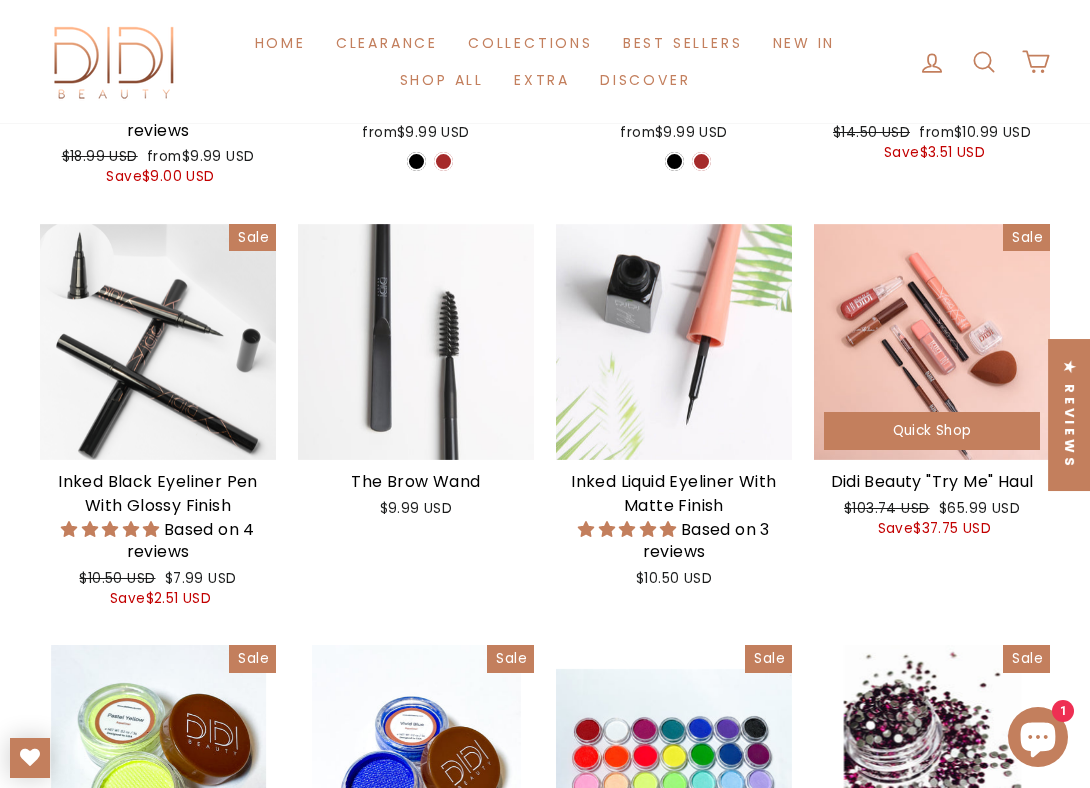 click on "Didi Beauty "Try Me" Haul" at bounding box center [932, 482] 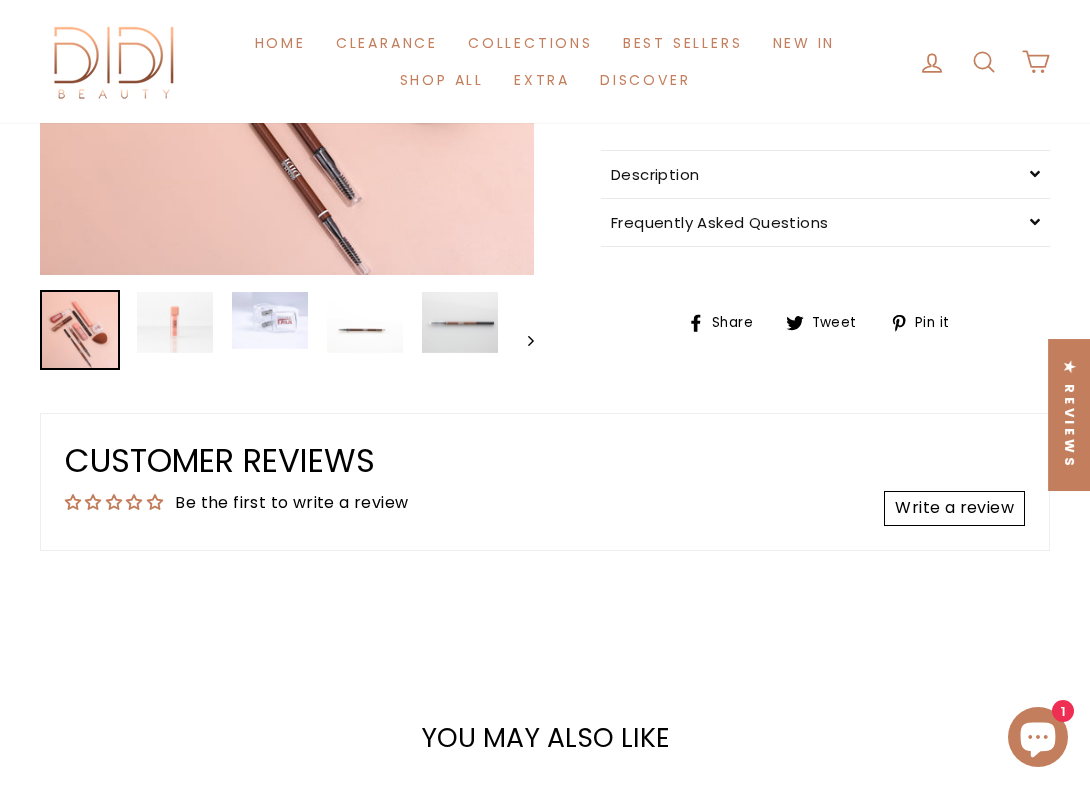 scroll, scrollTop: 369, scrollLeft: 0, axis: vertical 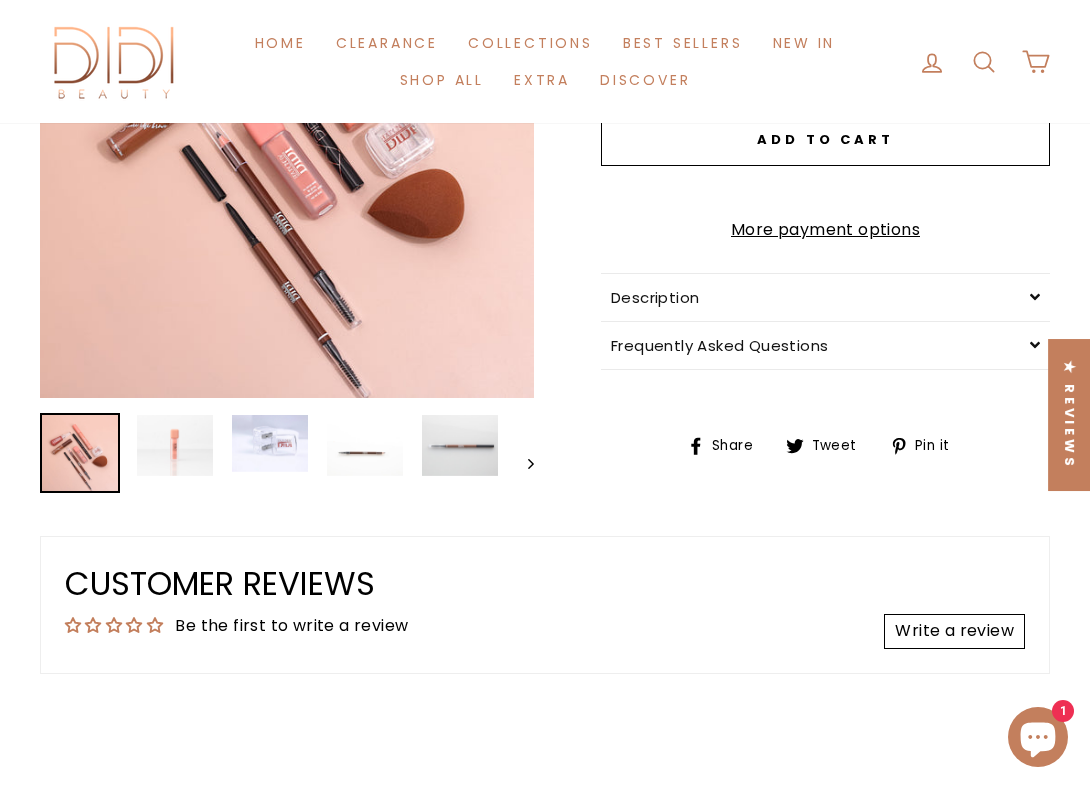 click on "**********" at bounding box center (803, 181) 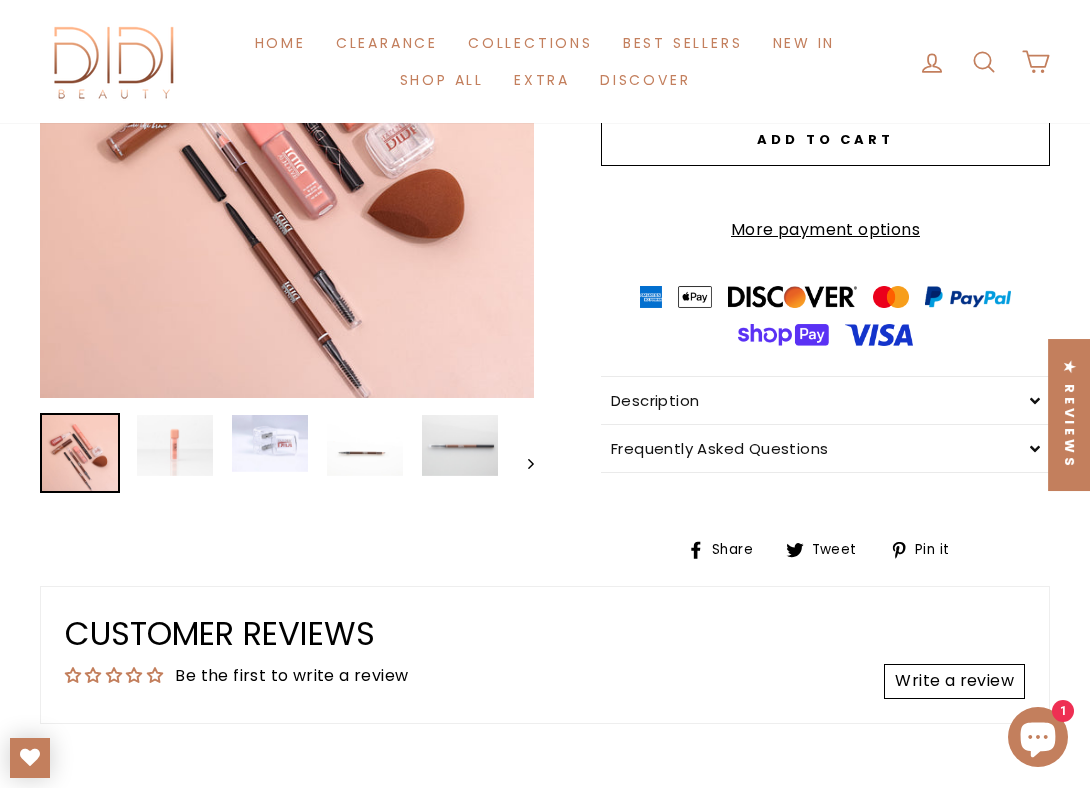 click at bounding box center [1035, 400] 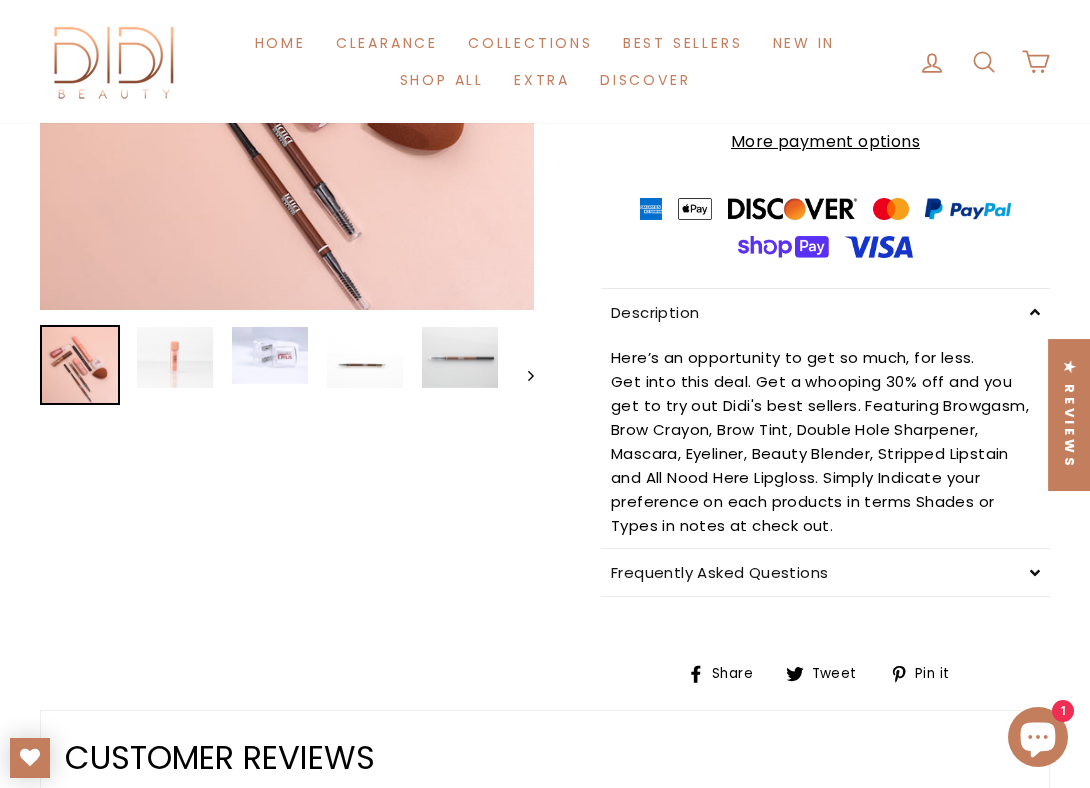 scroll, scrollTop: 463, scrollLeft: 0, axis: vertical 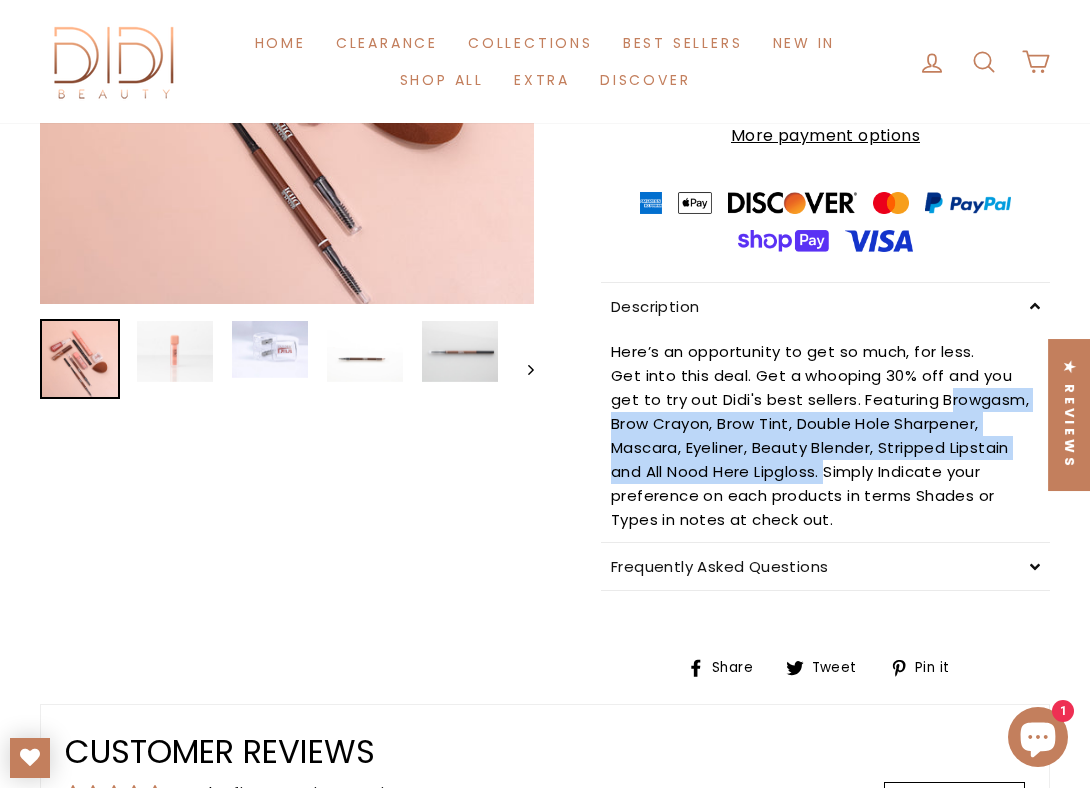 drag, startPoint x: 937, startPoint y: 419, endPoint x: 821, endPoint y: 495, distance: 138.67949 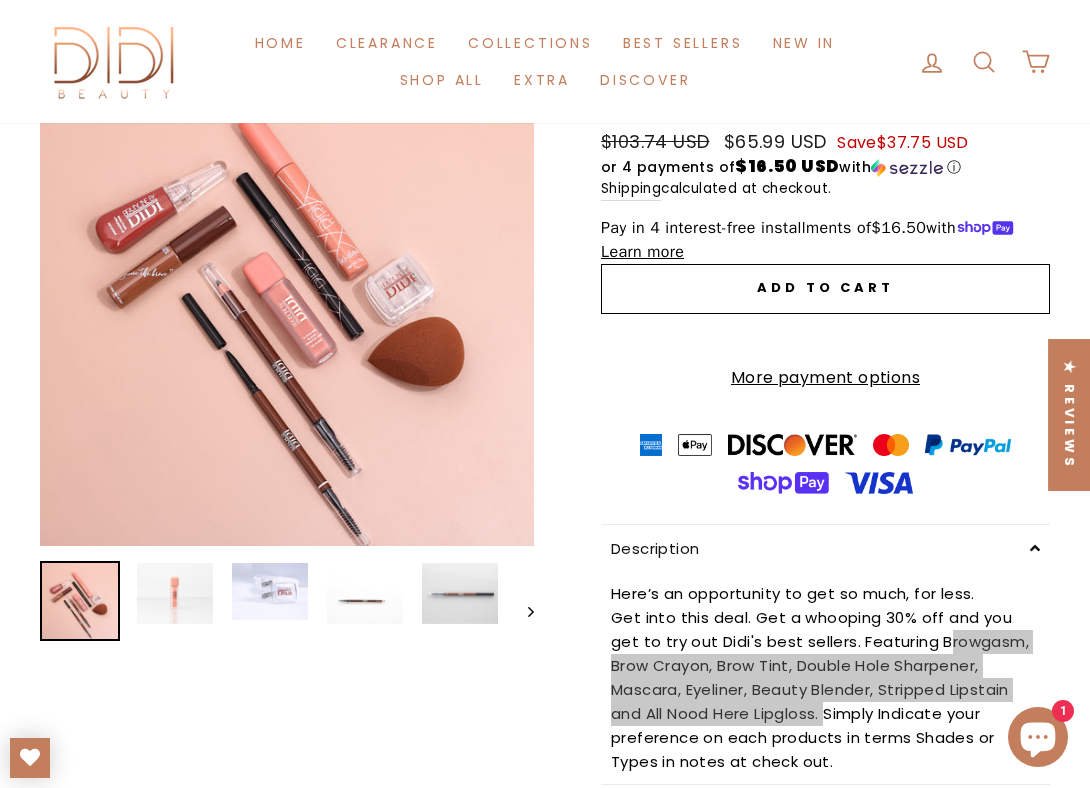 scroll, scrollTop: 125, scrollLeft: 0, axis: vertical 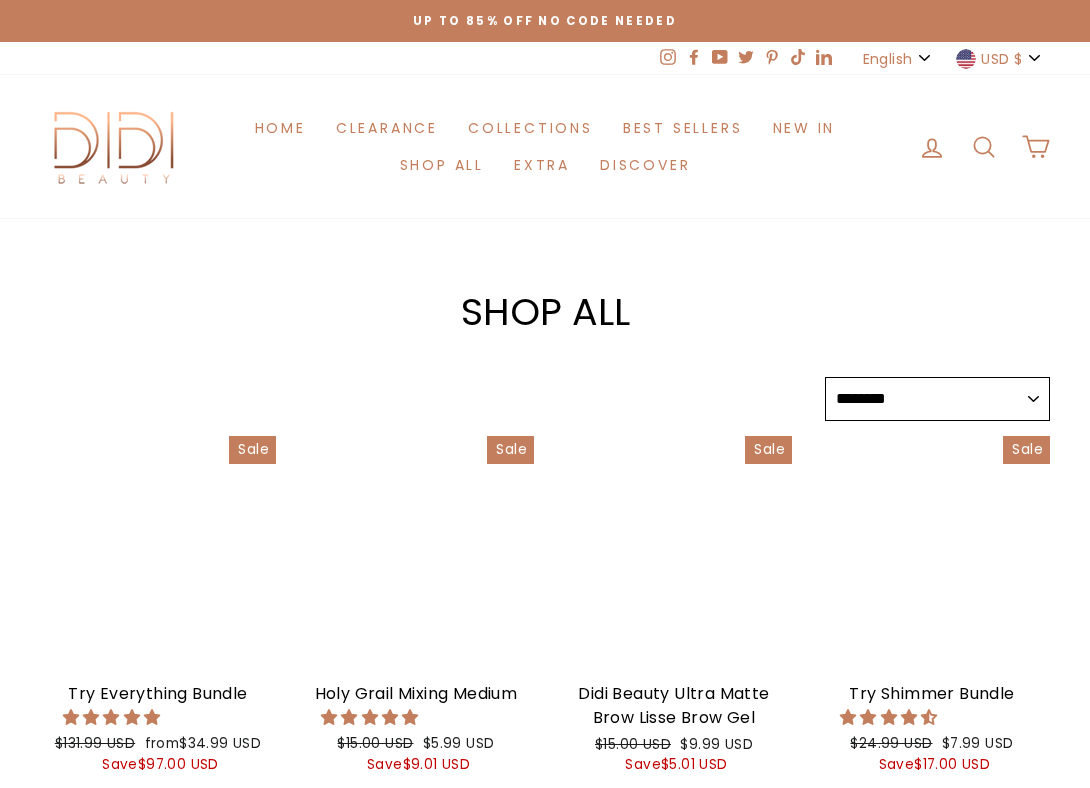 select on "******" 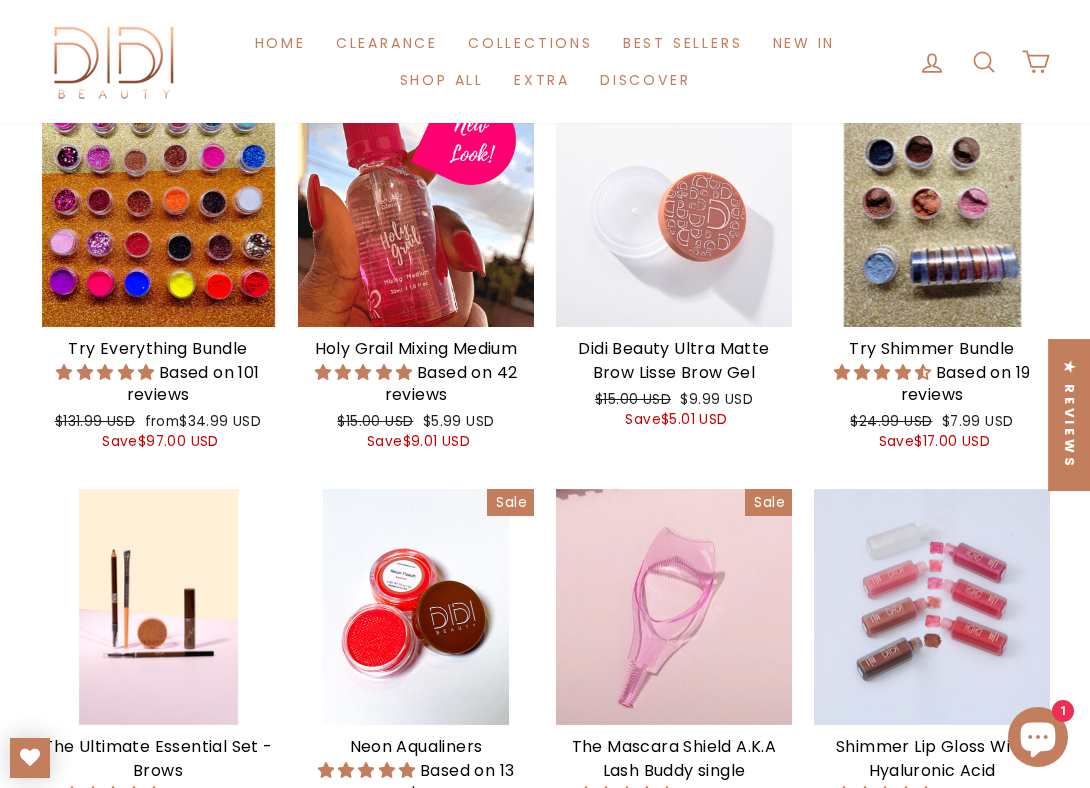 scroll, scrollTop: 340, scrollLeft: 0, axis: vertical 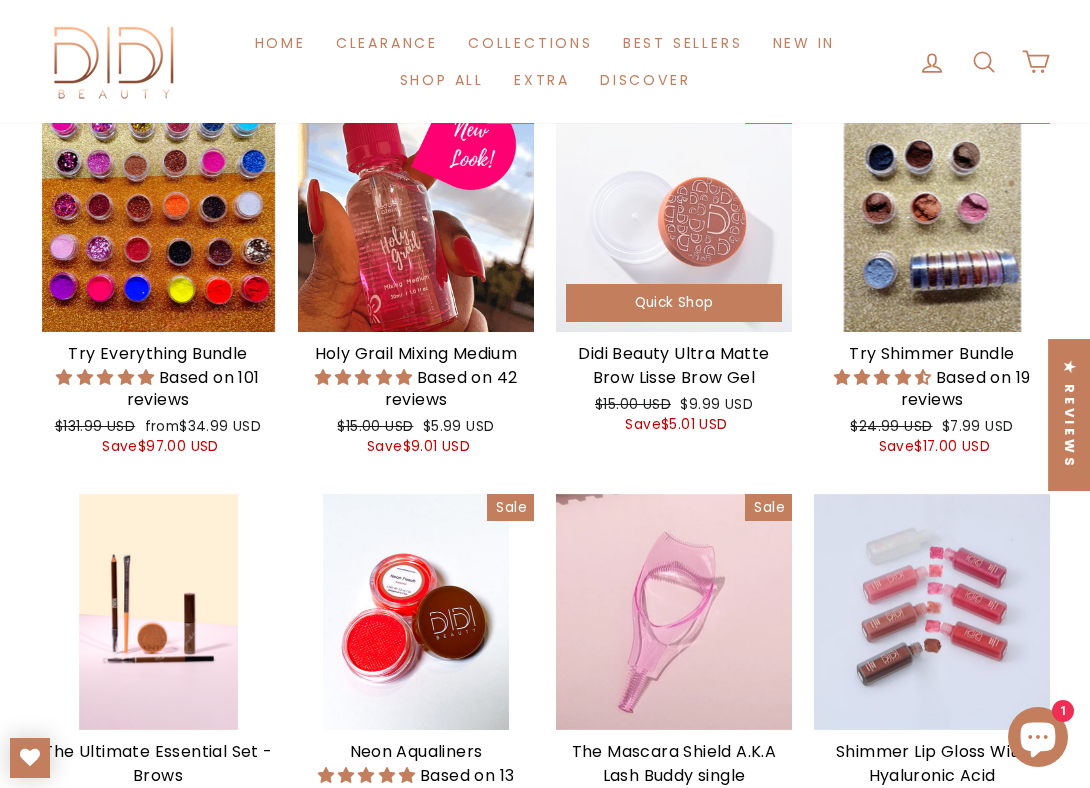 click on "Didi Beauty Ultra Matte Brow Lisse Brow Gel" at bounding box center [674, 366] 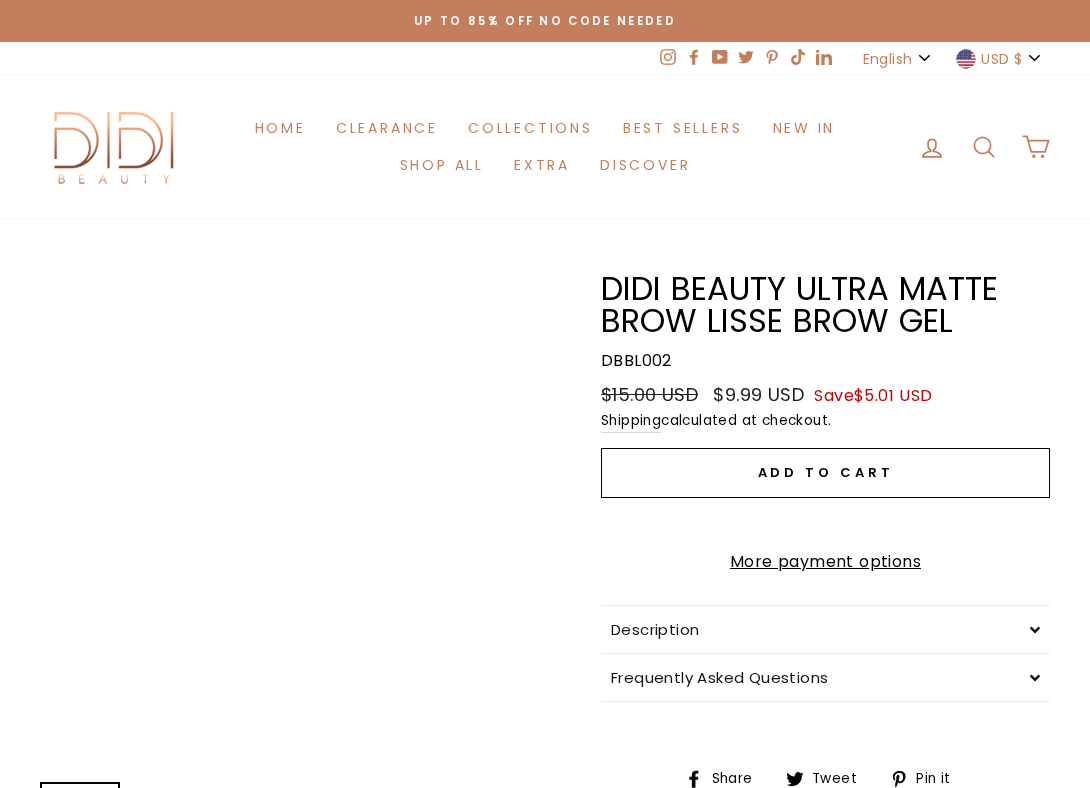 scroll, scrollTop: 0, scrollLeft: 0, axis: both 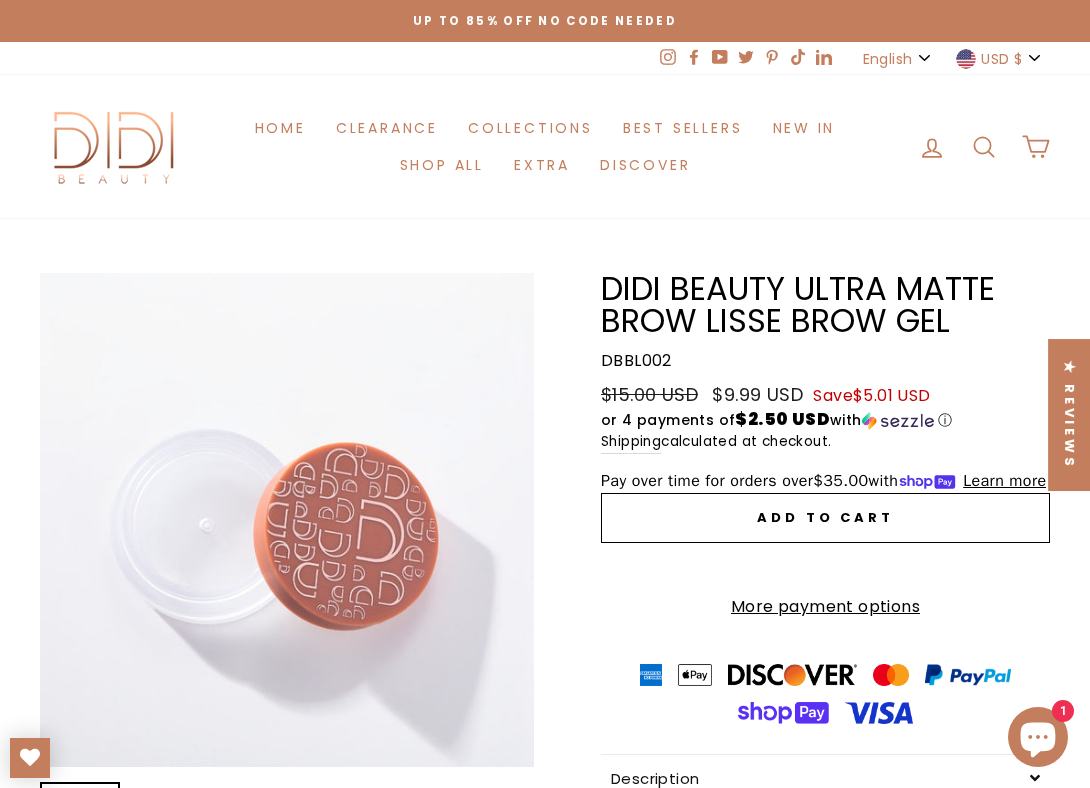 drag, startPoint x: 599, startPoint y: 276, endPoint x: 988, endPoint y: 312, distance: 390.66226 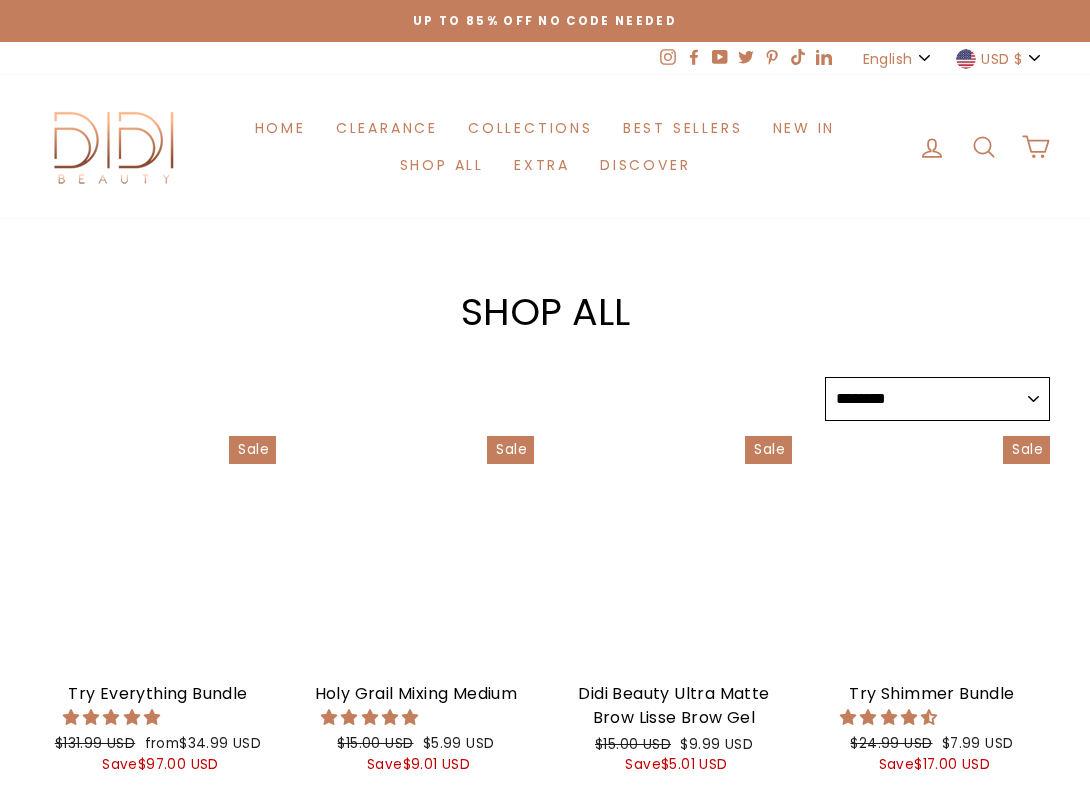 select on "******" 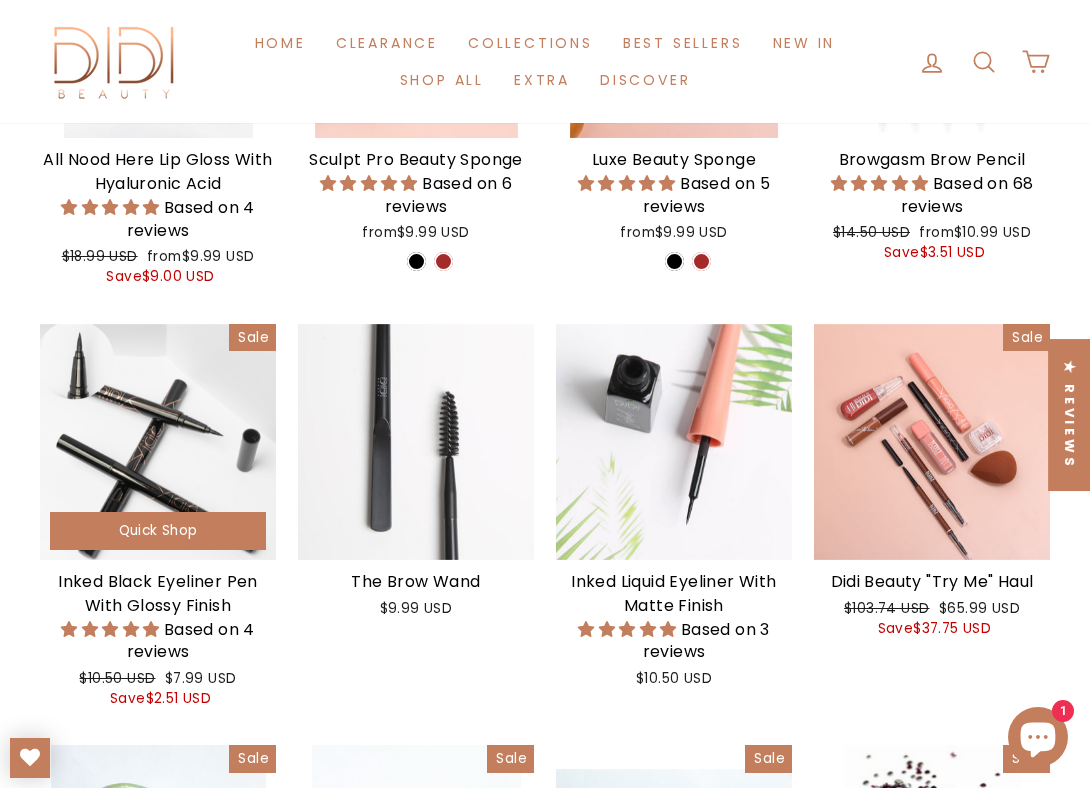 scroll, scrollTop: 1367, scrollLeft: 0, axis: vertical 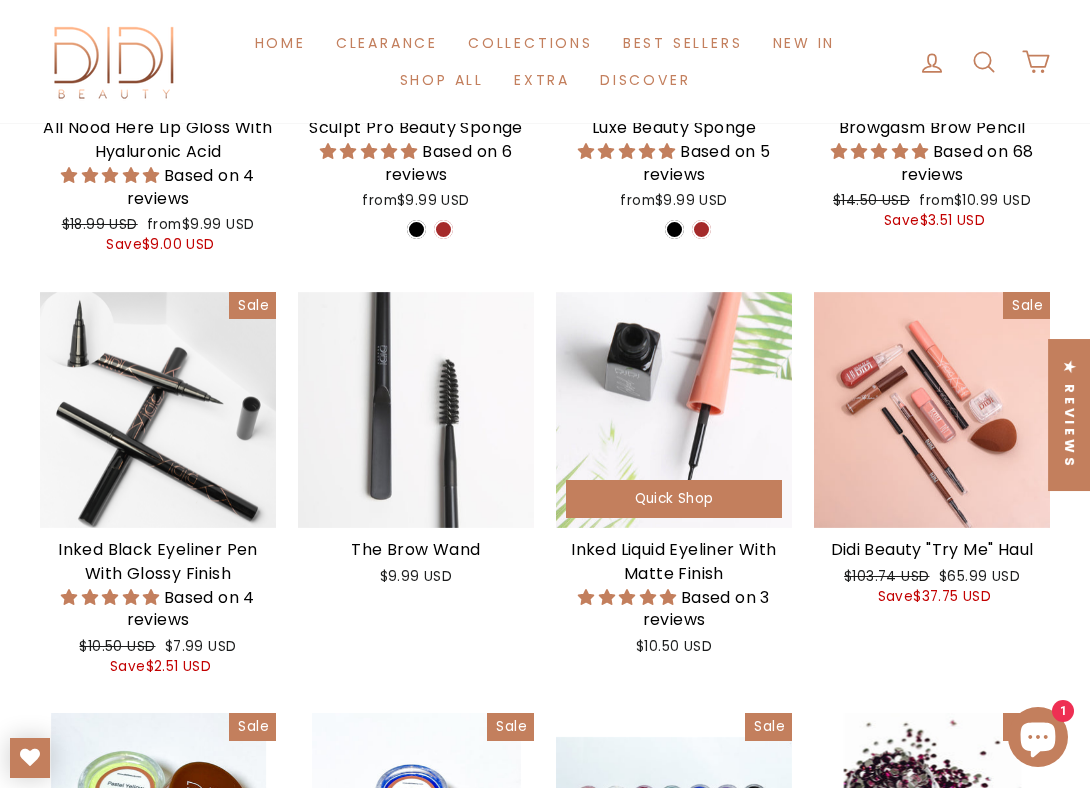 click on "Inked Liquid Eyeliner With Matte Finish" at bounding box center (674, 562) 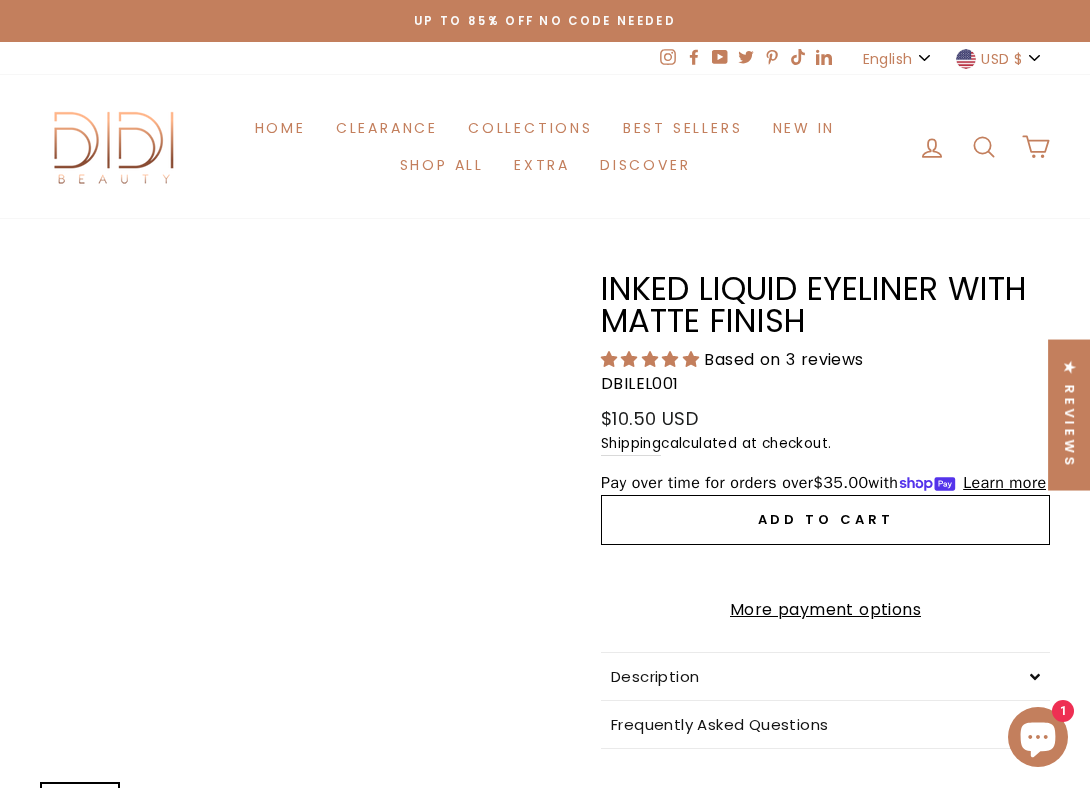 scroll, scrollTop: 0, scrollLeft: 0, axis: both 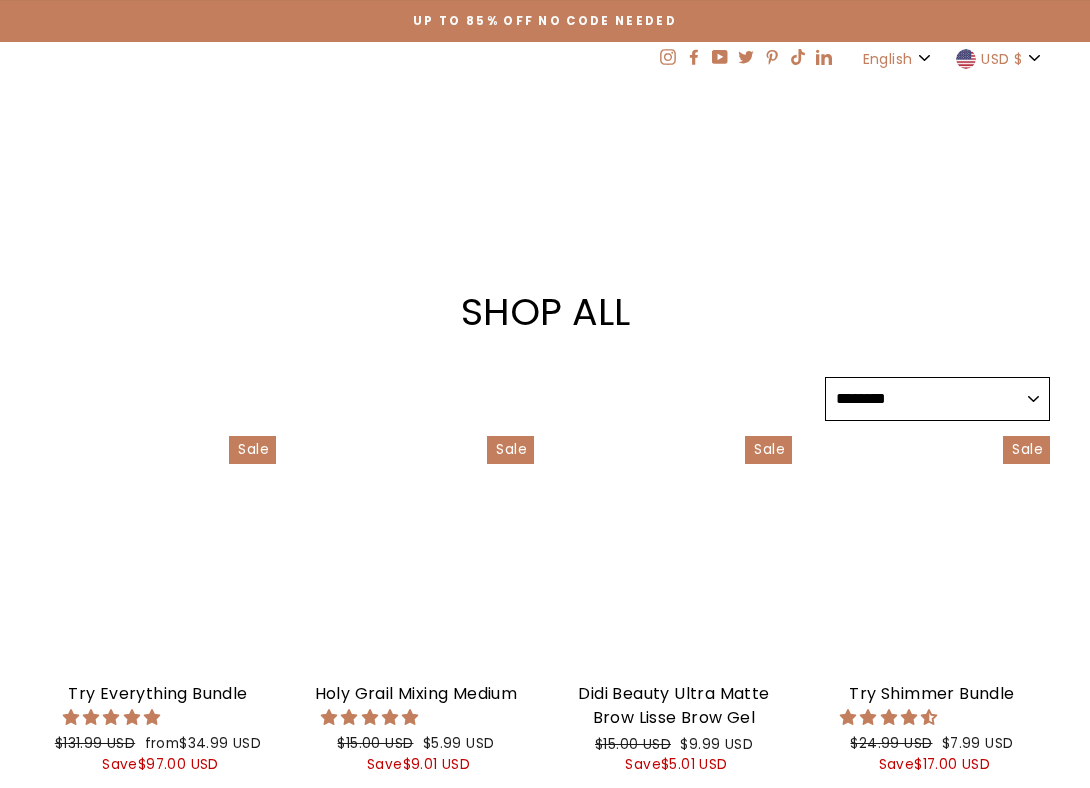 select on "******" 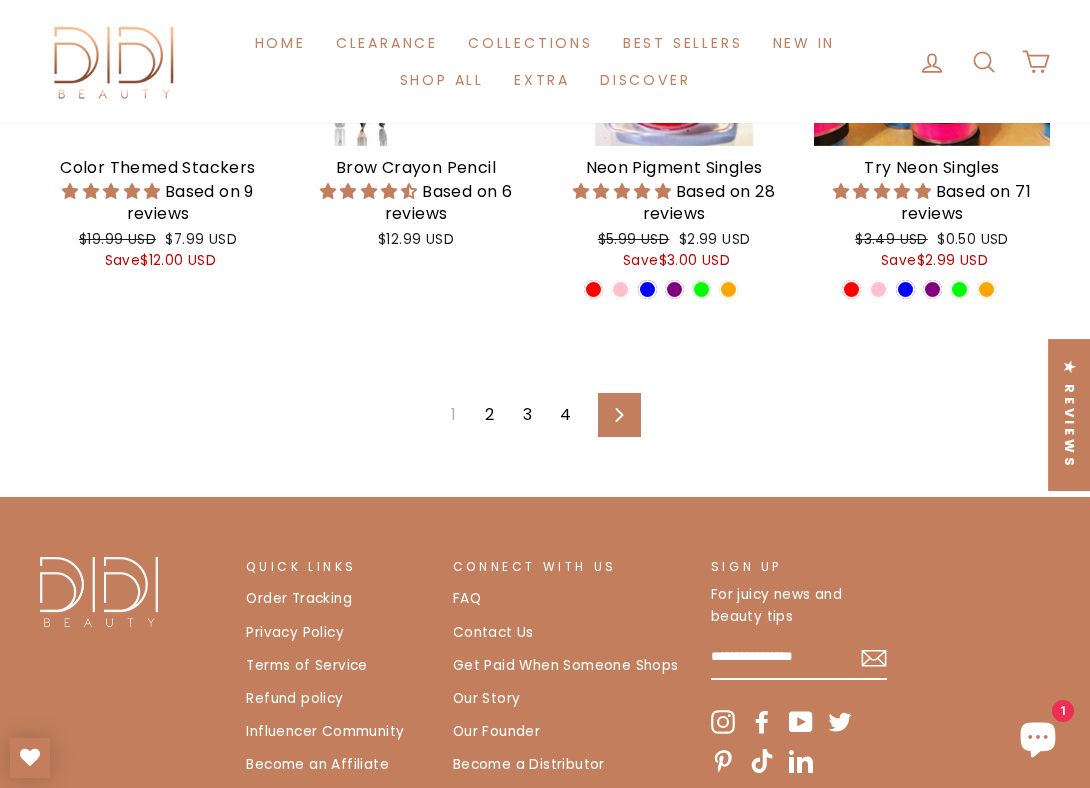 scroll, scrollTop: 3022, scrollLeft: 0, axis: vertical 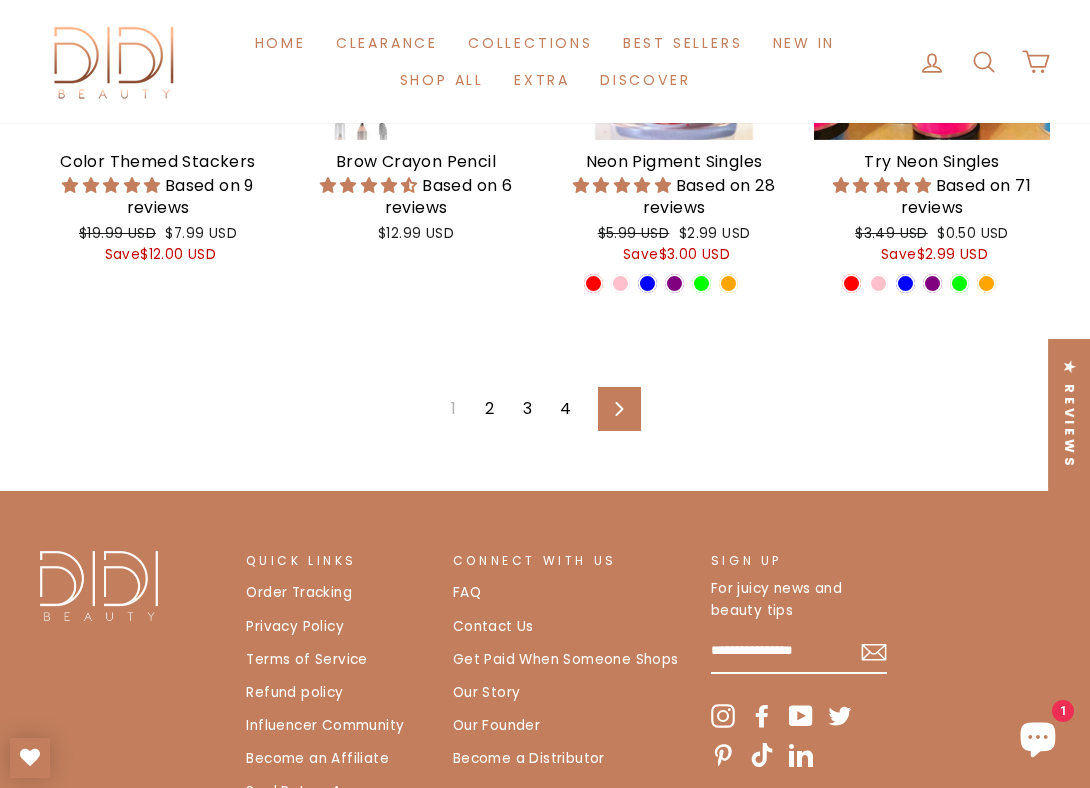 click on "Next" at bounding box center (619, 409) 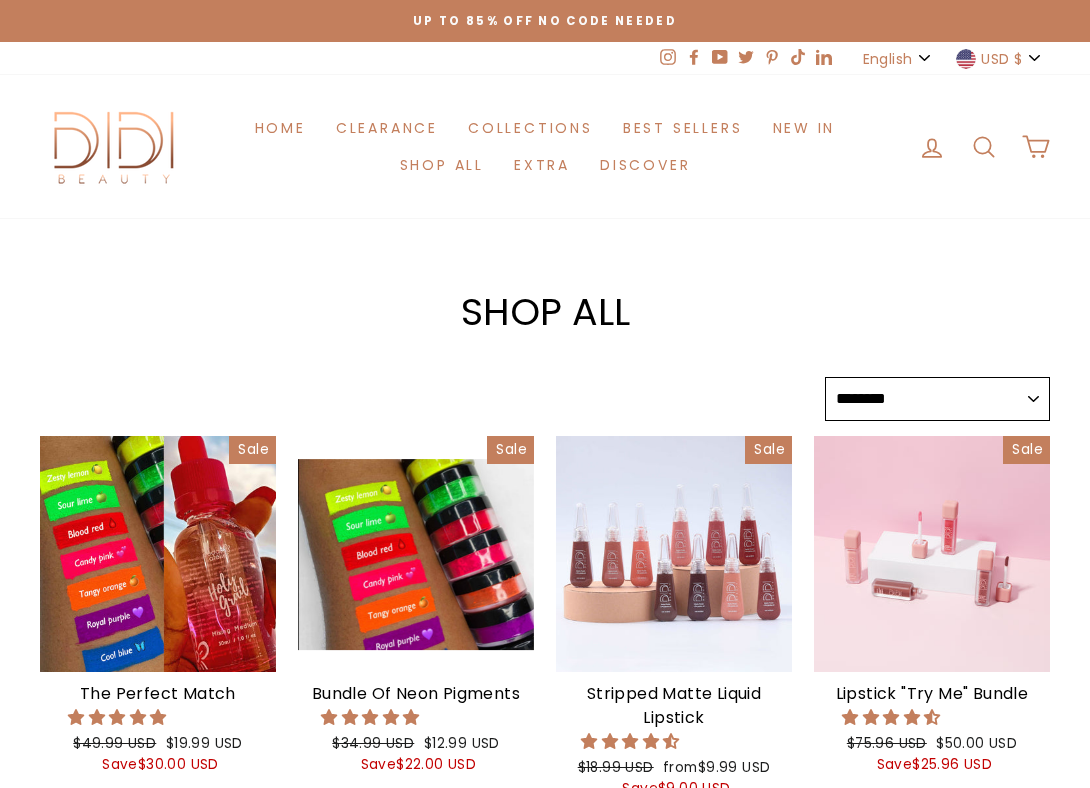 select on "******" 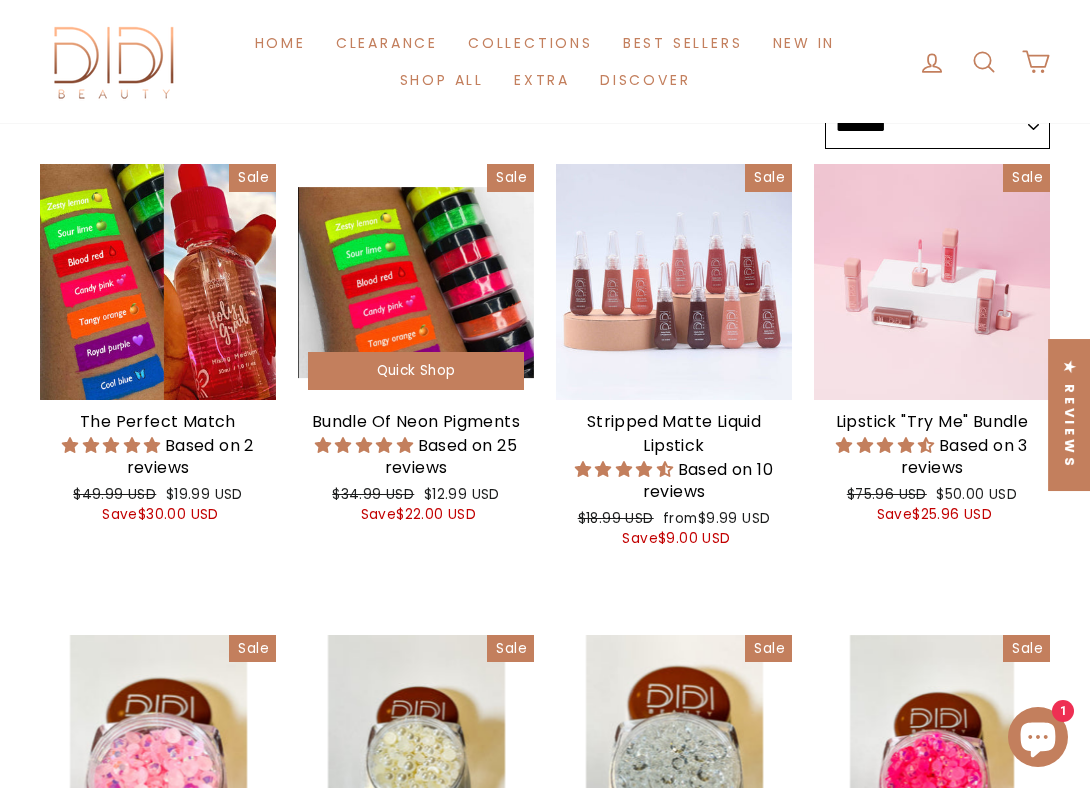 scroll, scrollTop: 328, scrollLeft: 0, axis: vertical 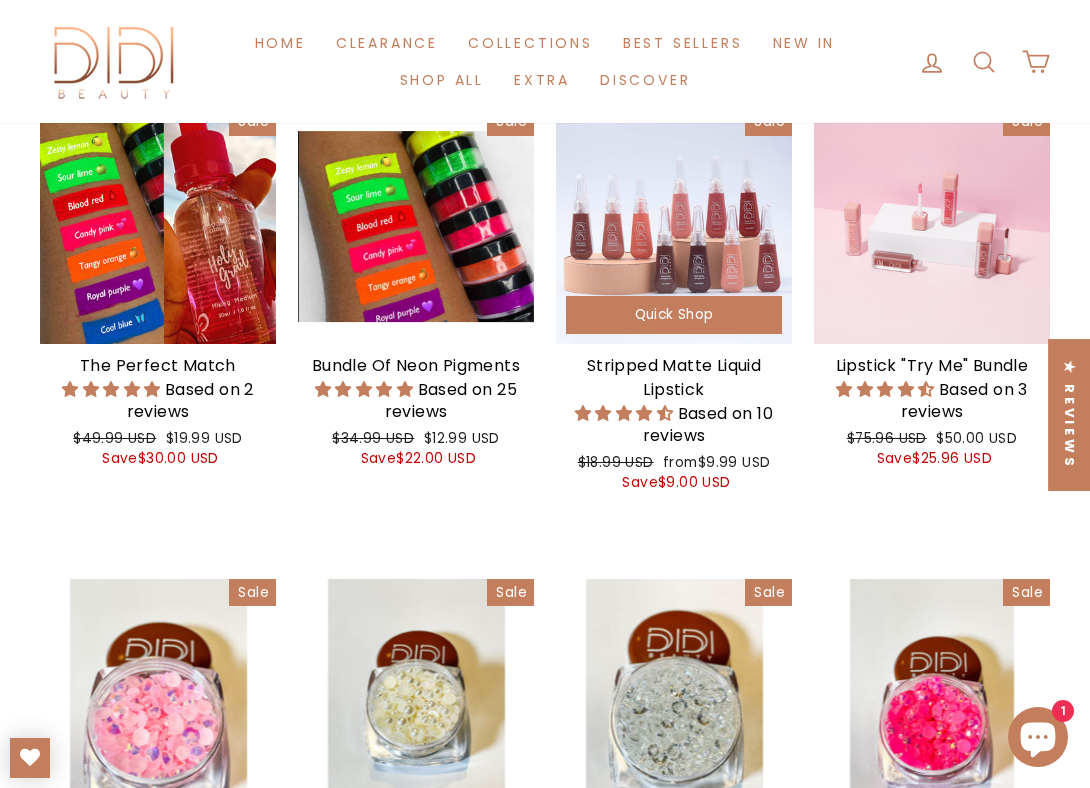 click on "Stripped Matte Liquid Lipstick" at bounding box center [674, 378] 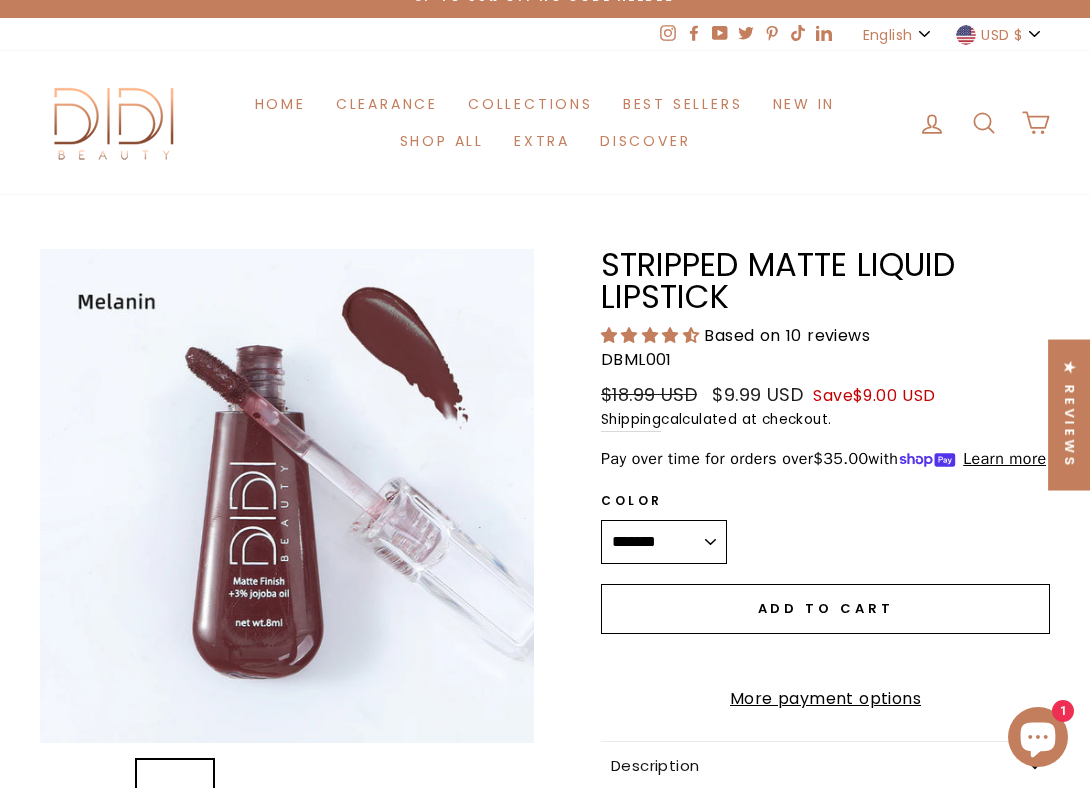 scroll, scrollTop: 44, scrollLeft: 0, axis: vertical 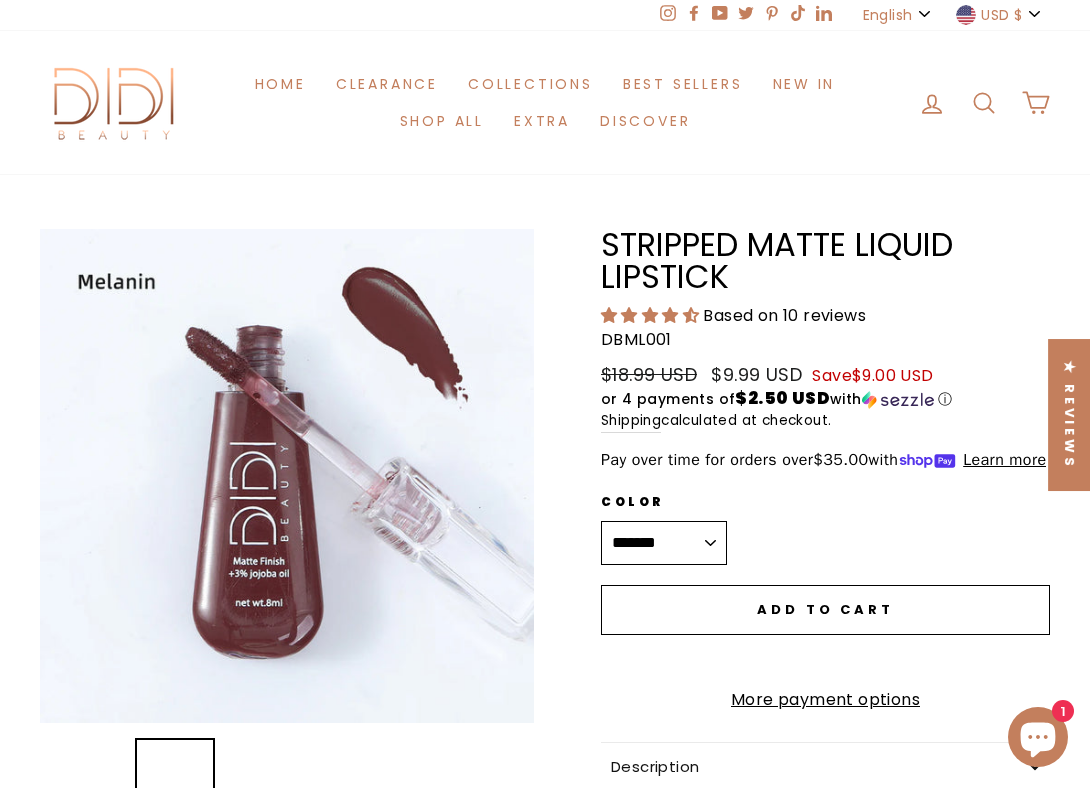 click on "**********" at bounding box center (664, 543) 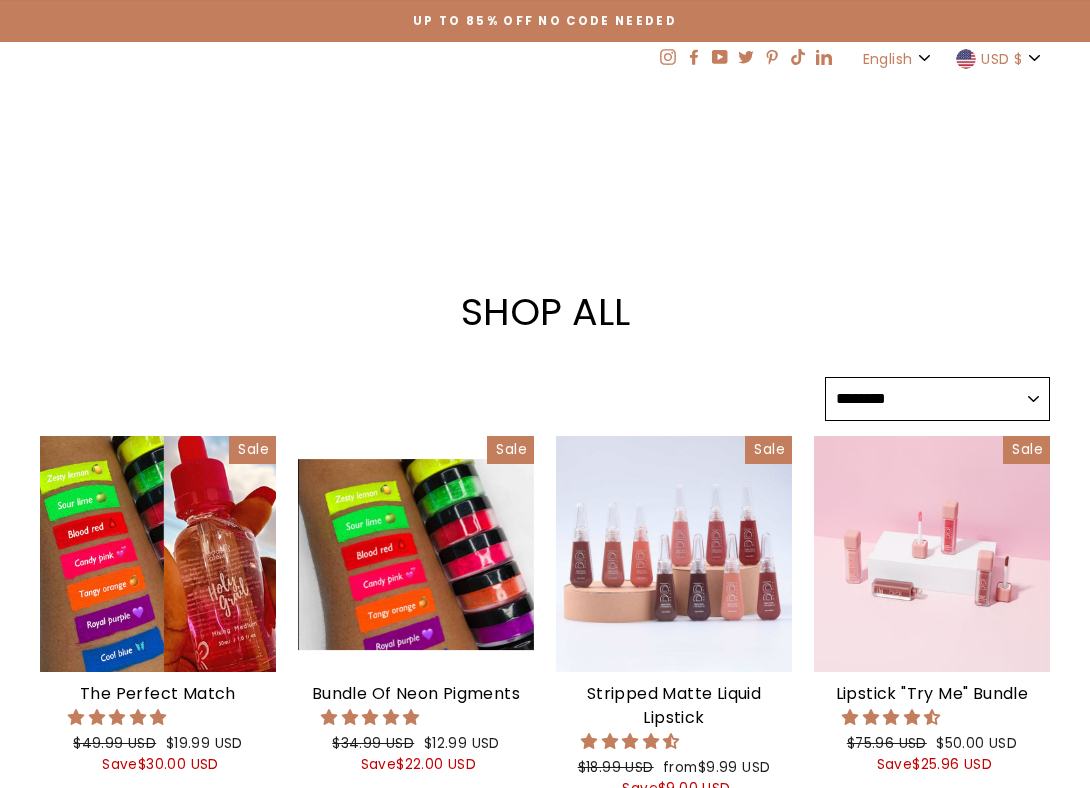select on "******" 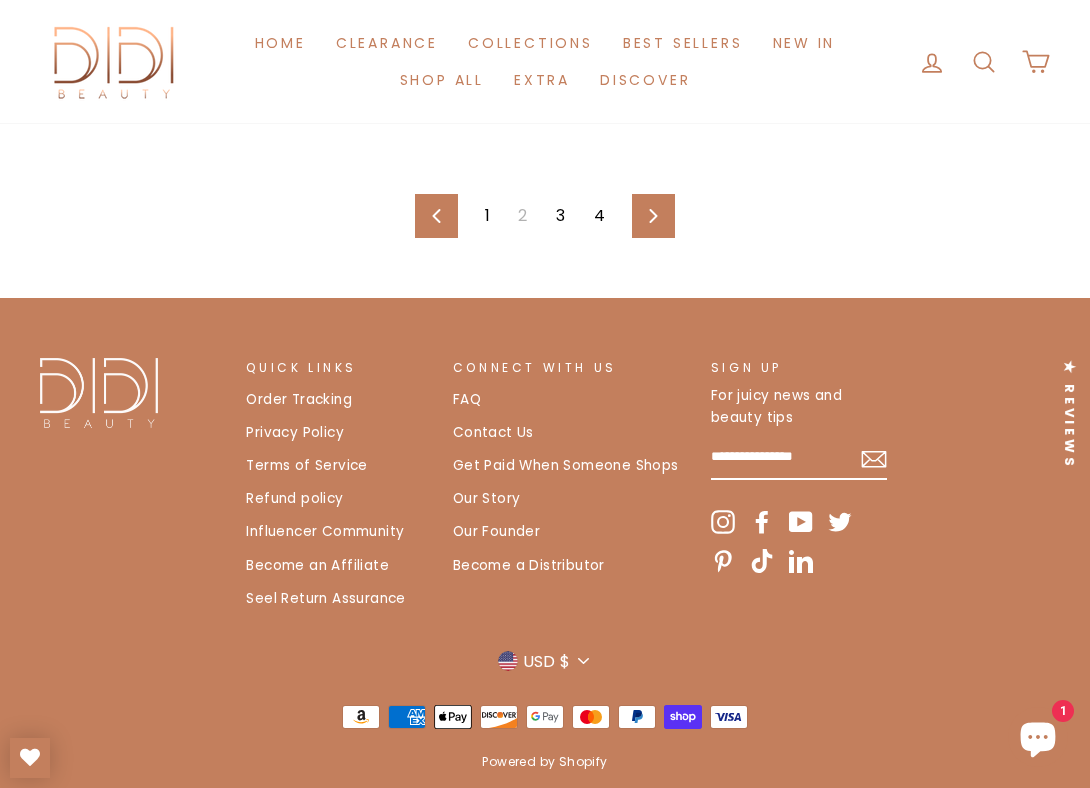 scroll, scrollTop: 3131, scrollLeft: 0, axis: vertical 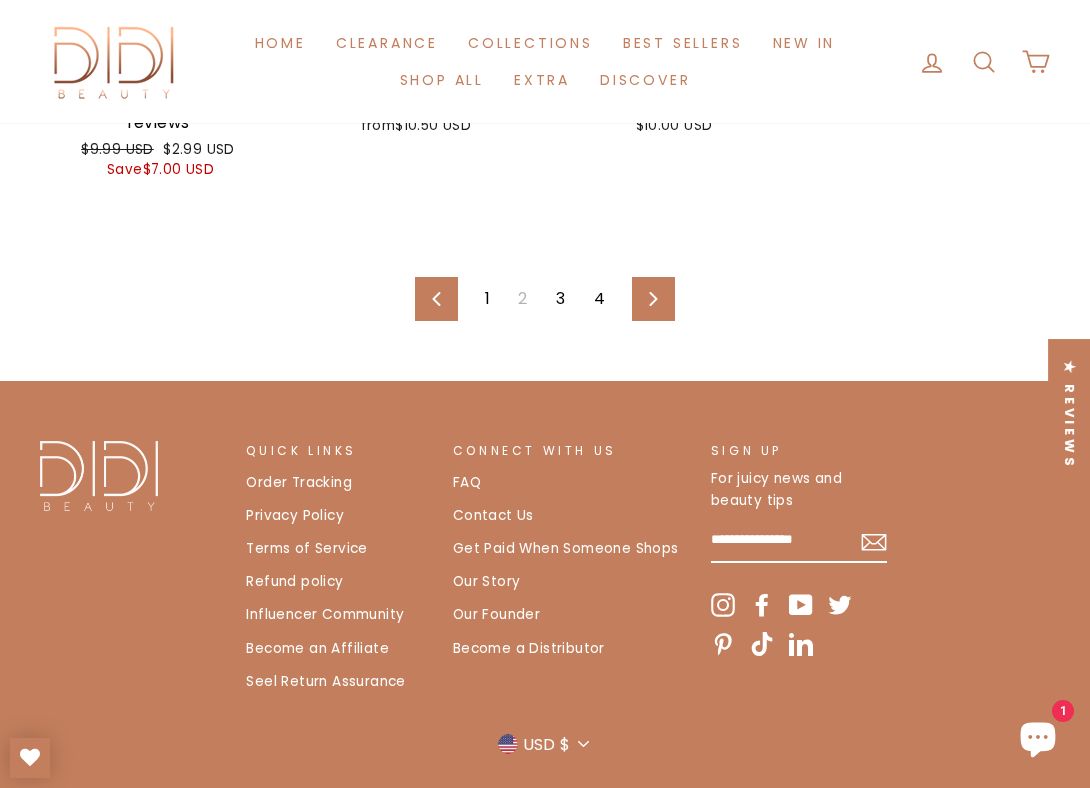 click on "Previous   1   2   3   4
Next" at bounding box center [545, 299] 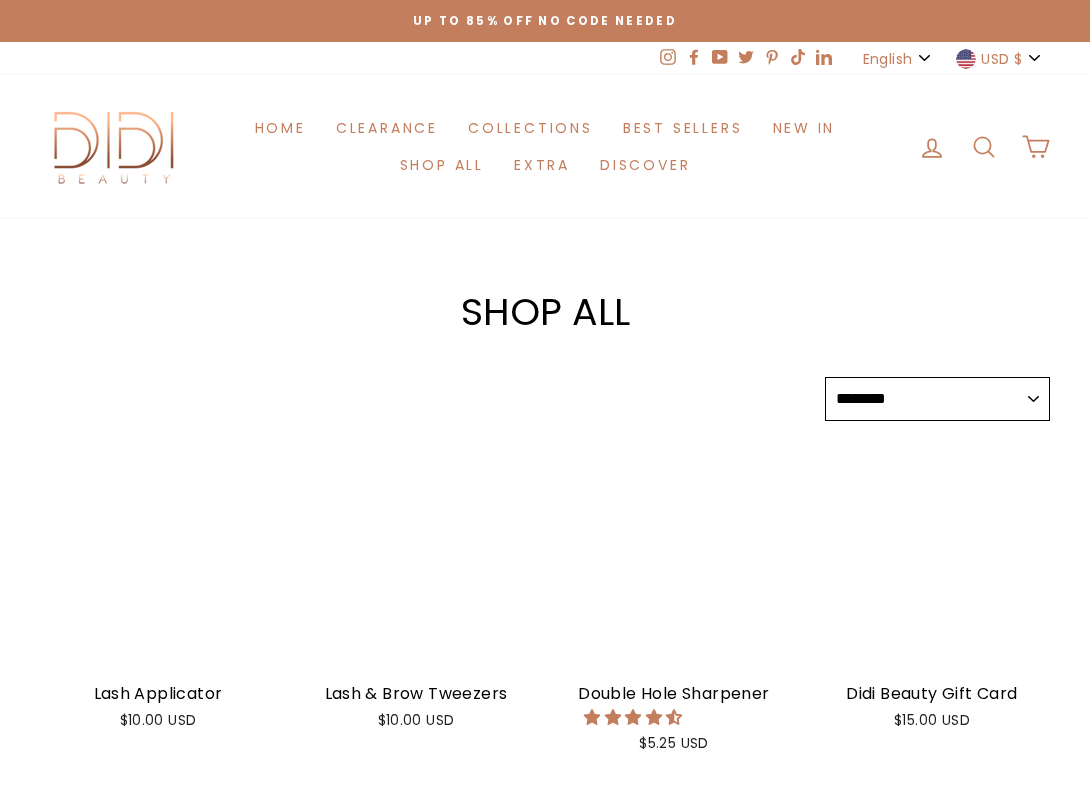 select on "******" 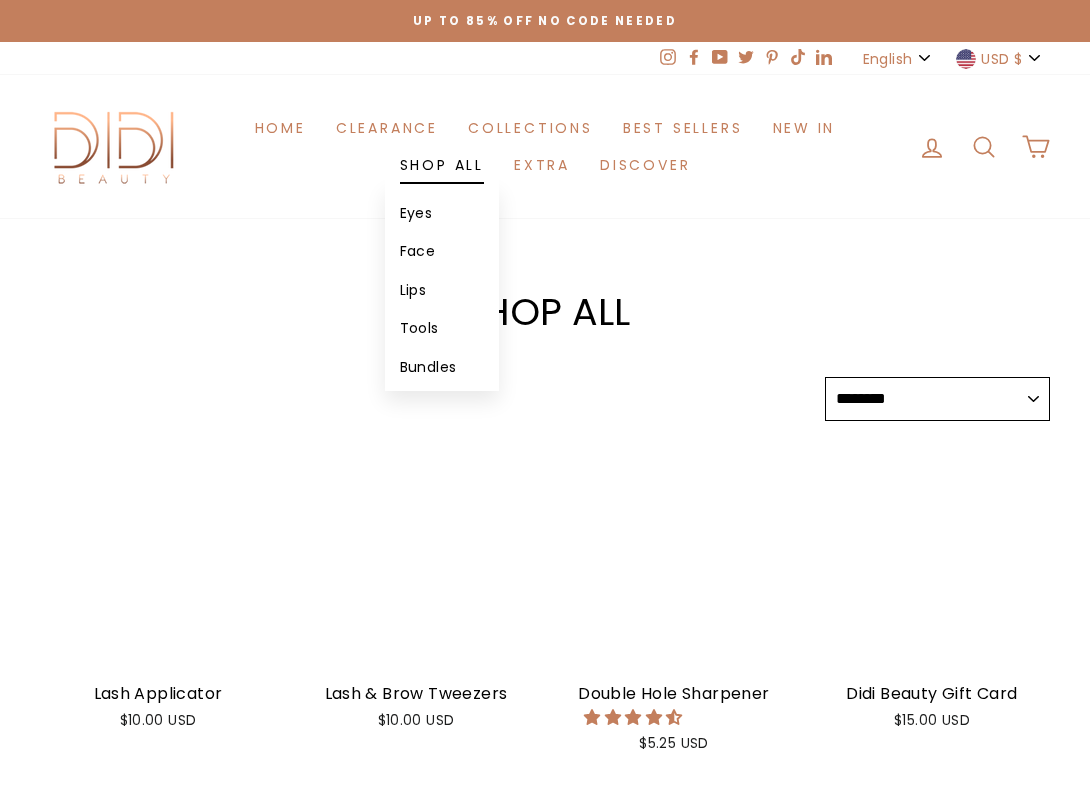 scroll, scrollTop: 0, scrollLeft: 0, axis: both 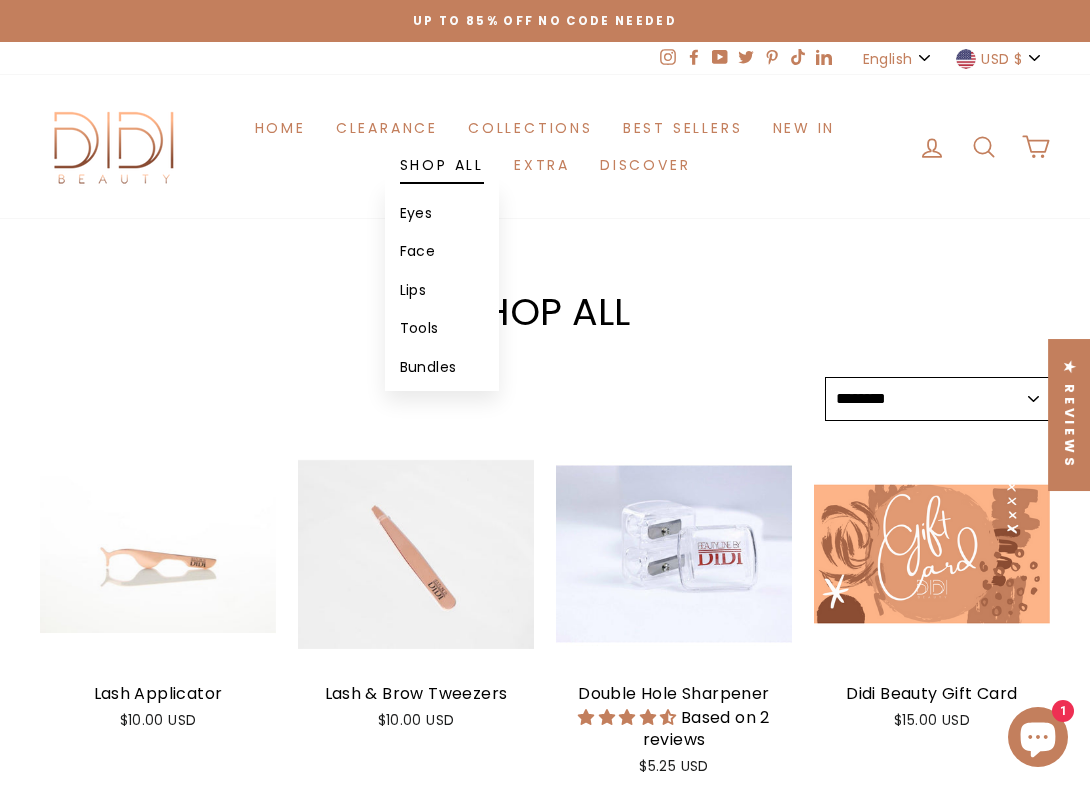 click on "Lips" at bounding box center (442, 290) 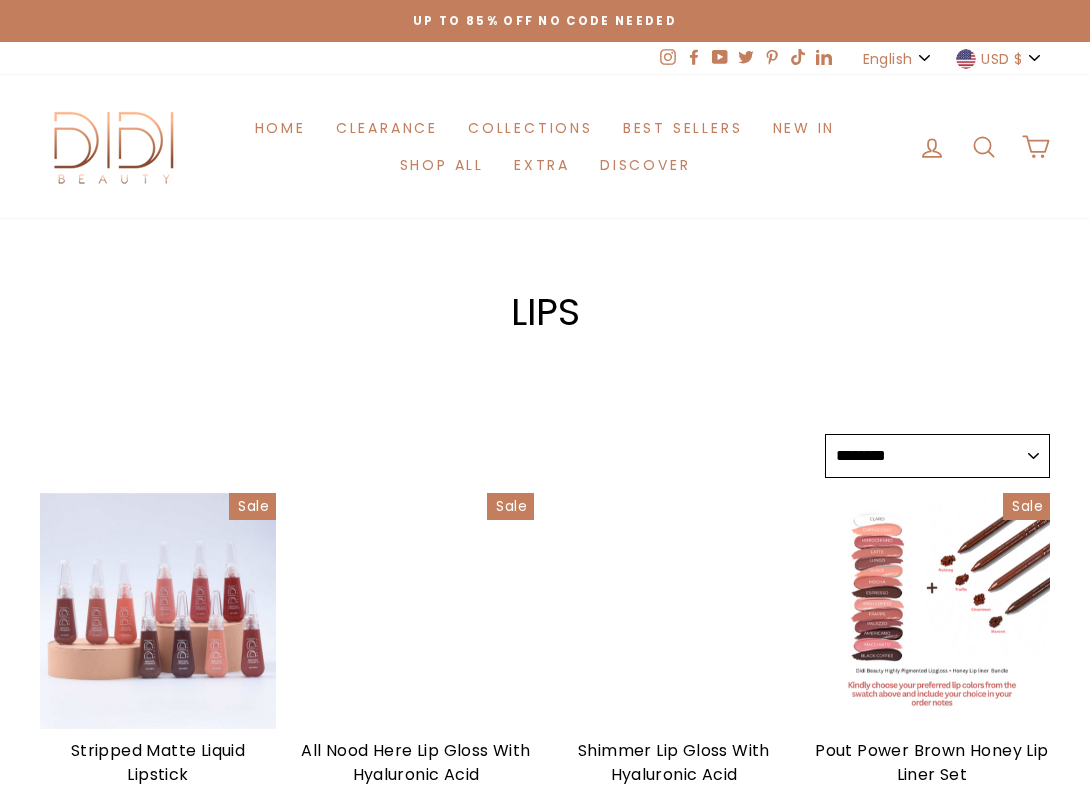 select on "******" 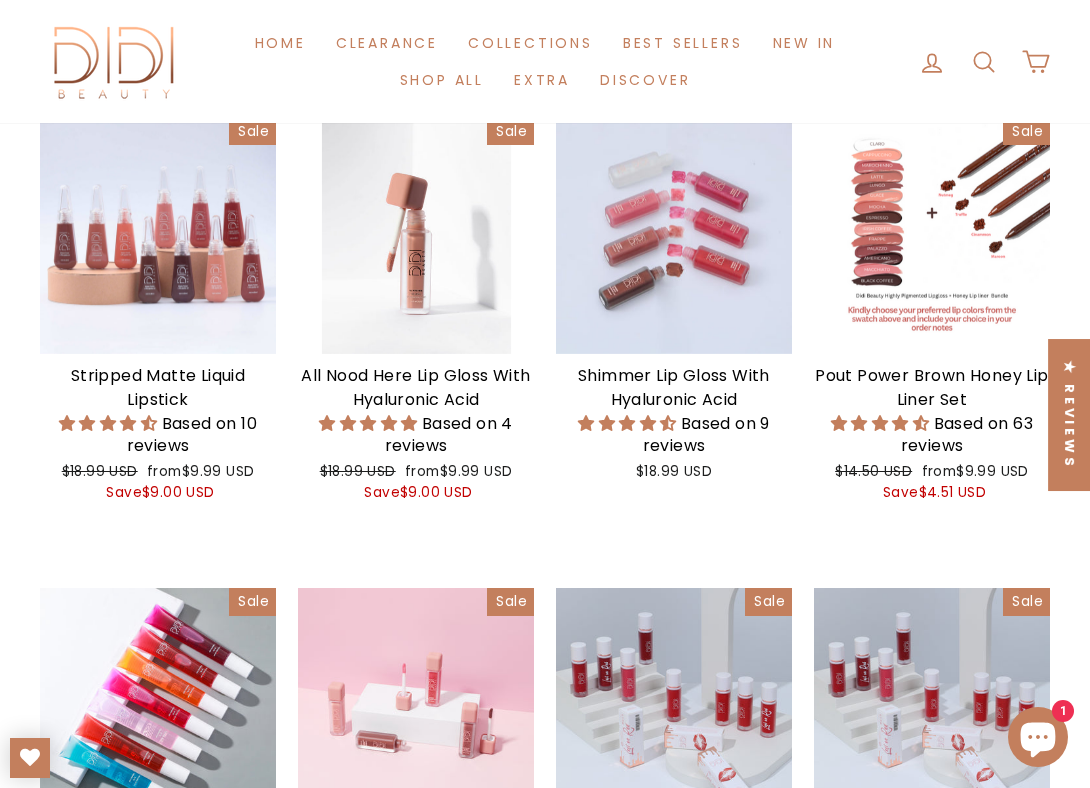 scroll, scrollTop: 370, scrollLeft: 0, axis: vertical 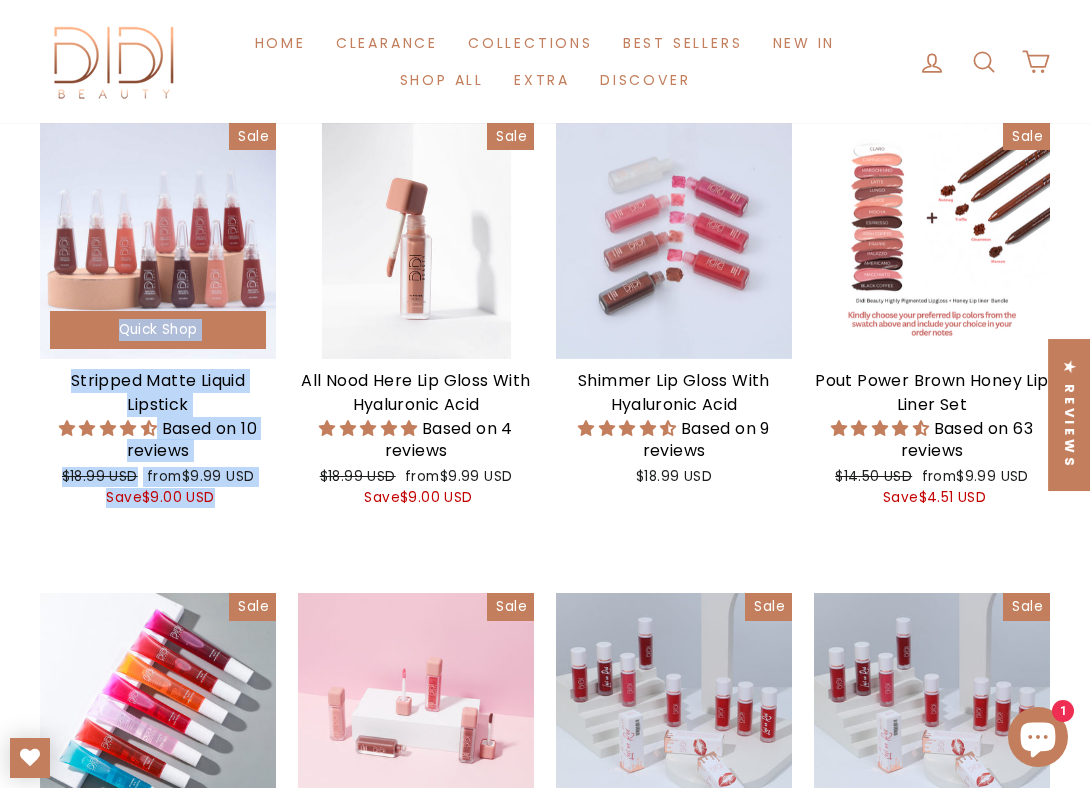 click on "Stripped Matte Liquid Lipstick" at bounding box center (158, 393) 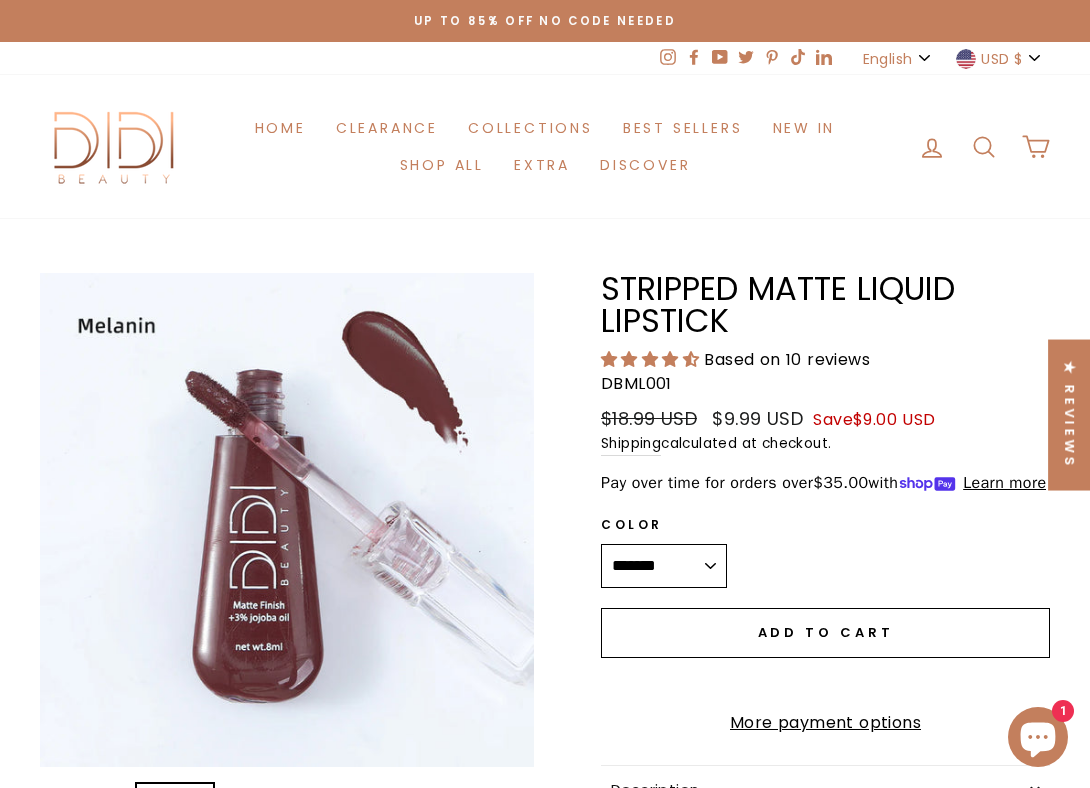scroll, scrollTop: 0, scrollLeft: 0, axis: both 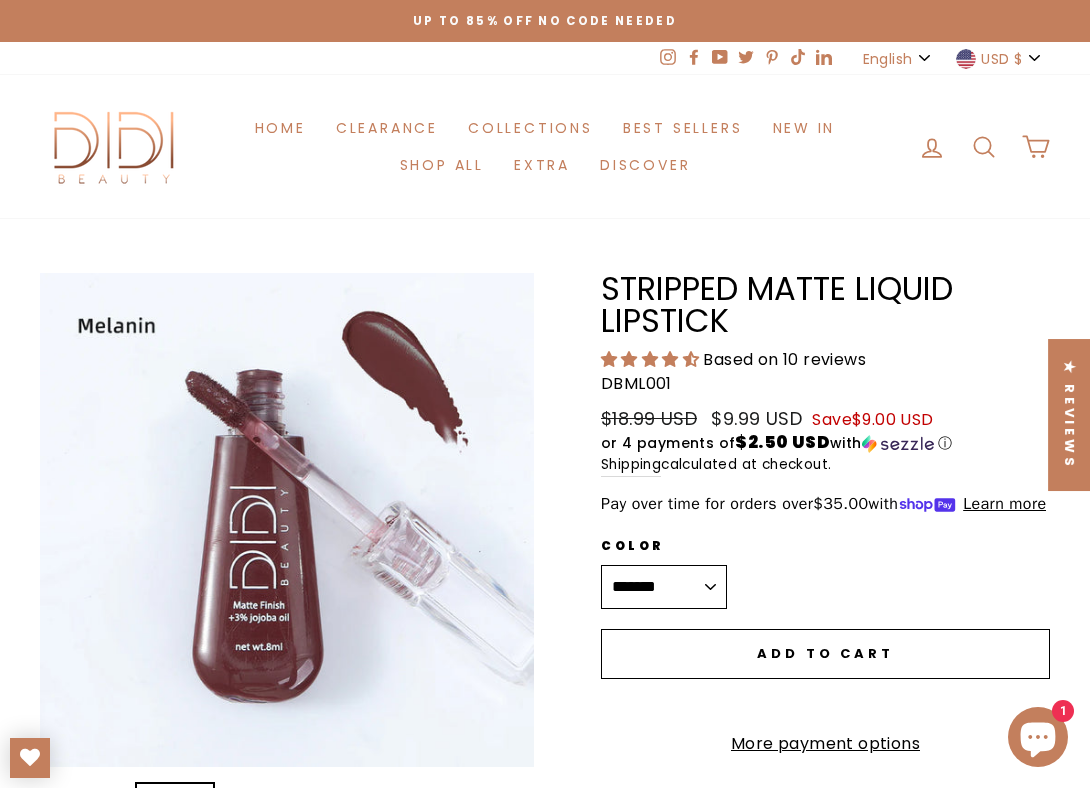 drag, startPoint x: 599, startPoint y: 284, endPoint x: 742, endPoint y: 323, distance: 148.22281 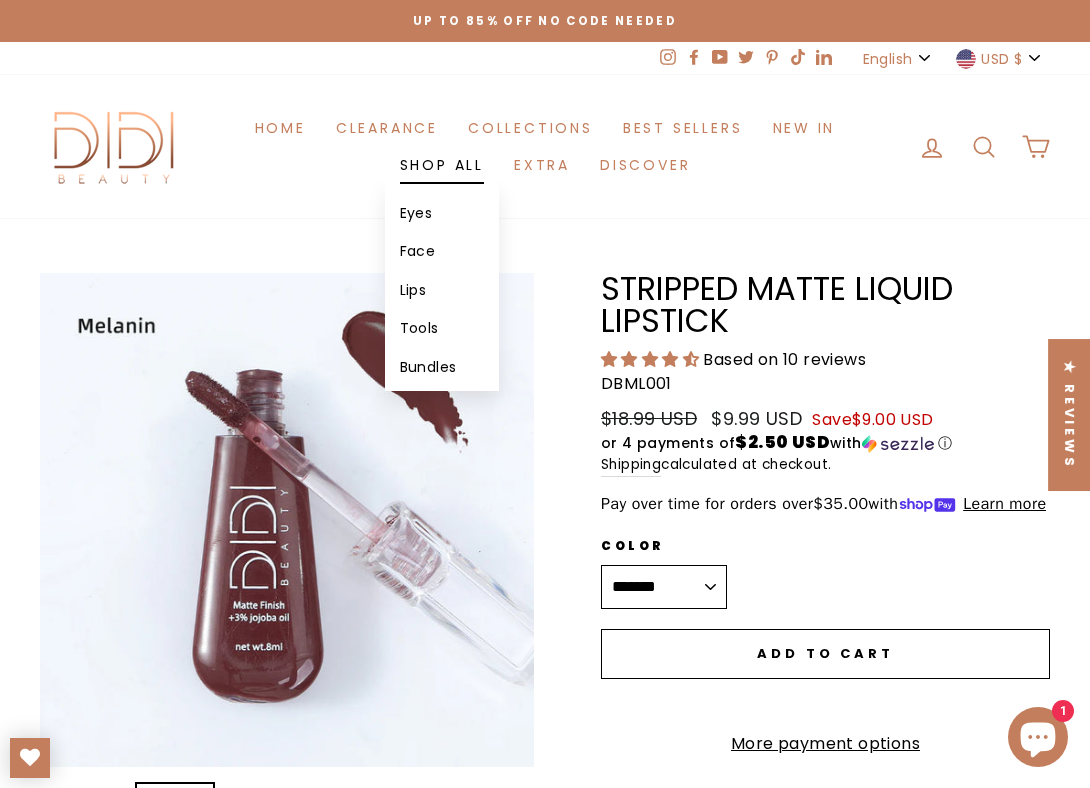 click on "Shop All" at bounding box center [442, 165] 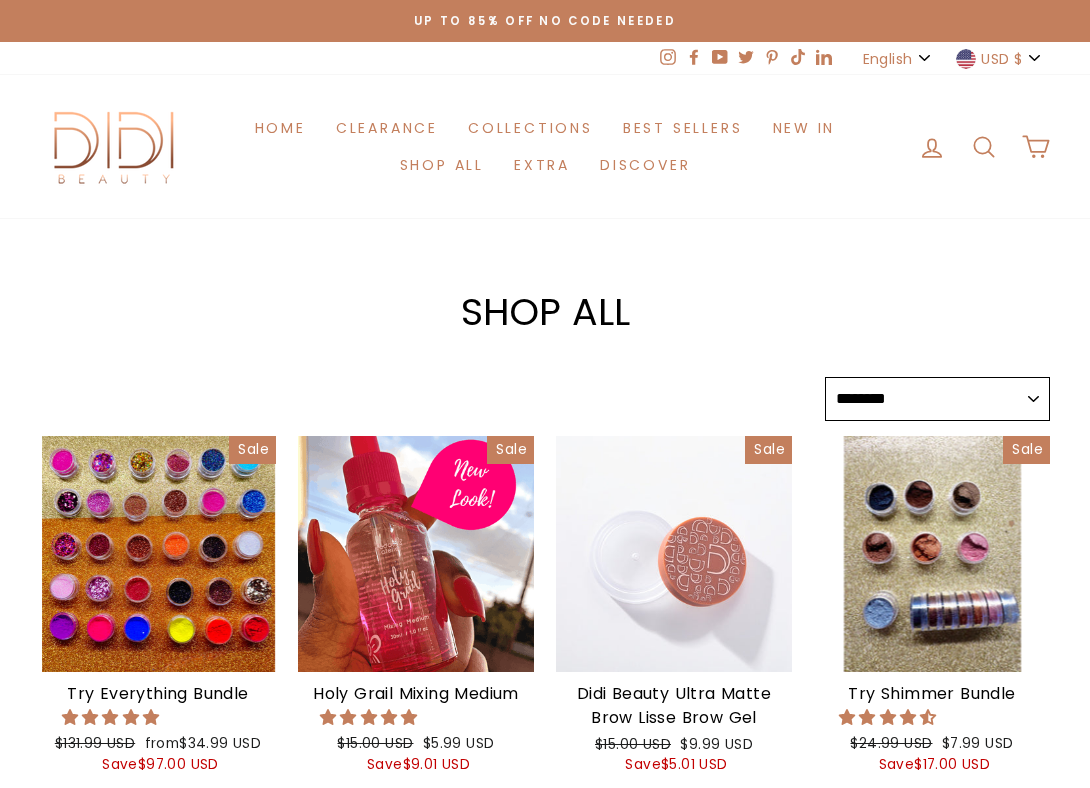 select on "******" 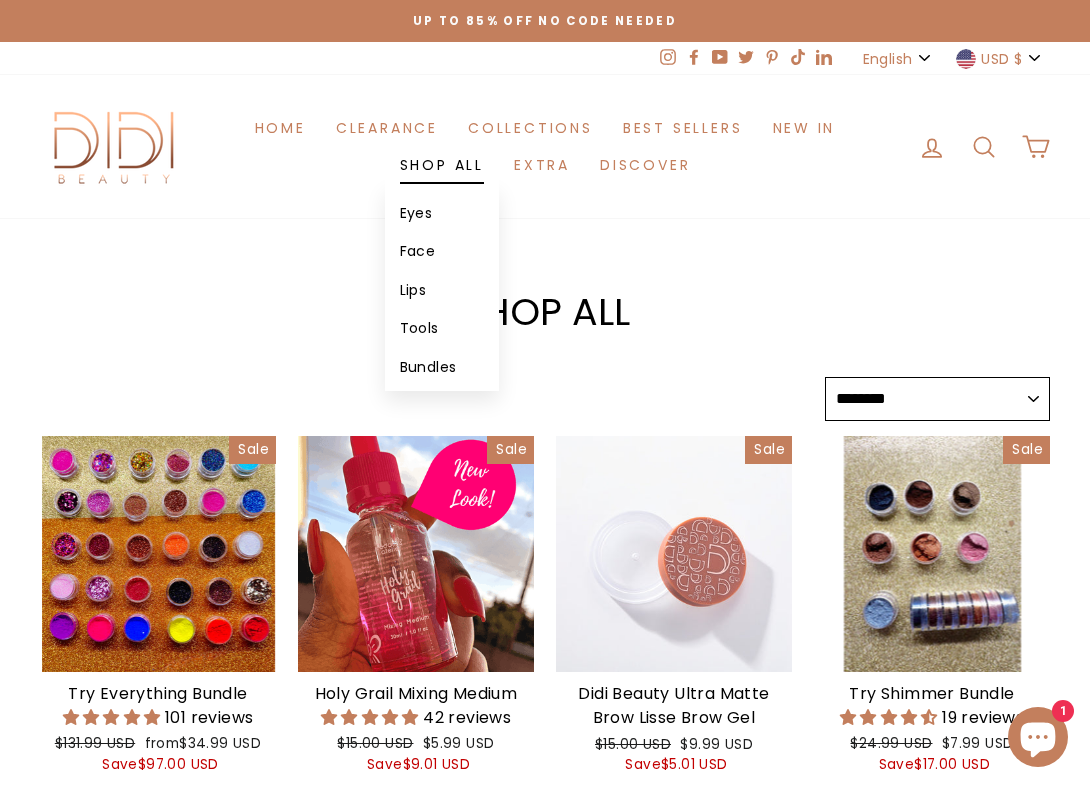 click on "Shop All" at bounding box center (442, 165) 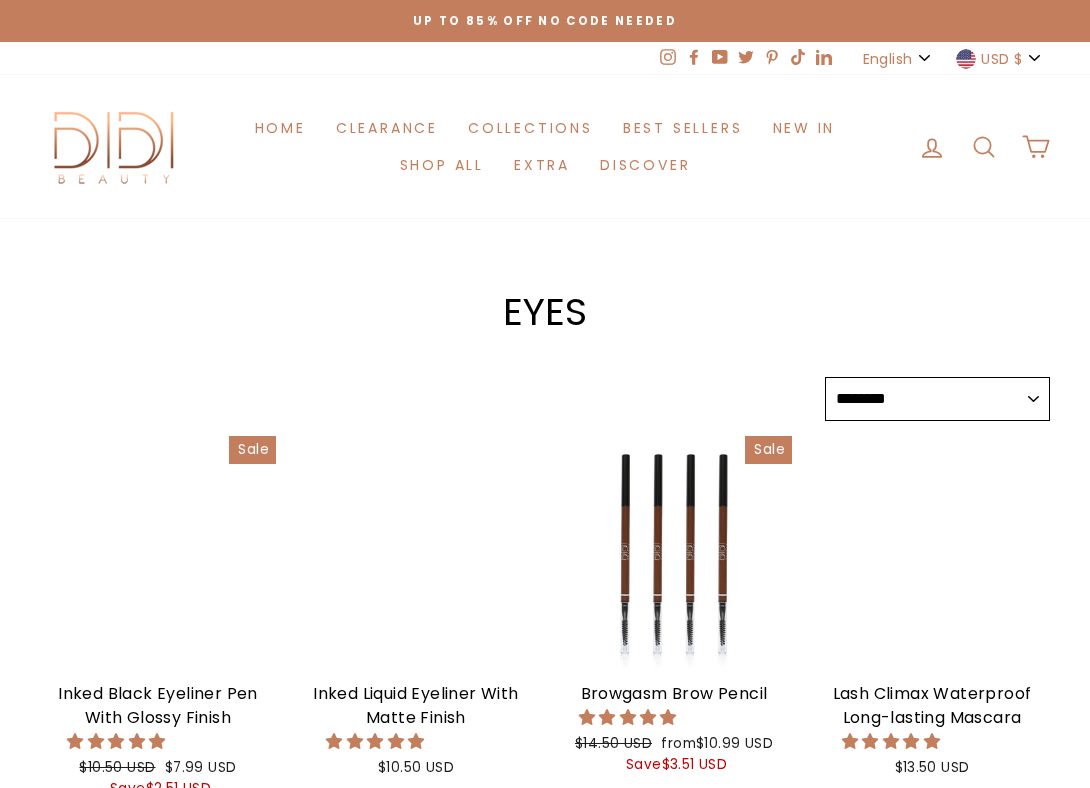 select on "******" 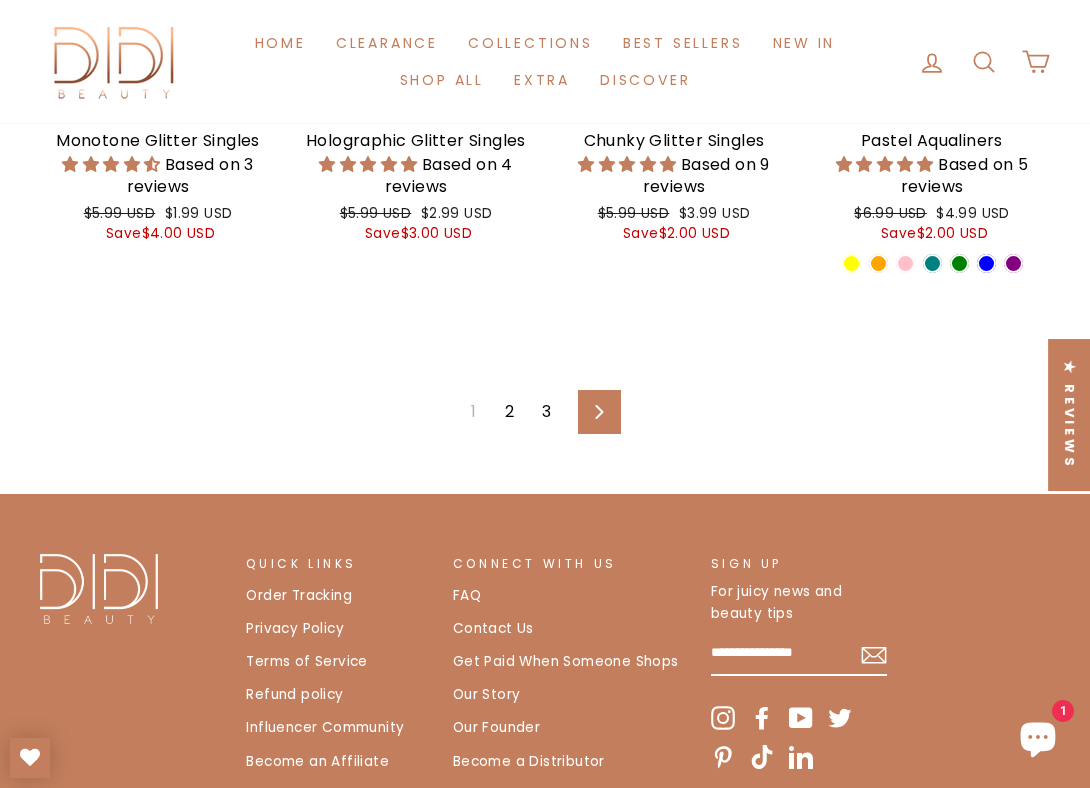 scroll, scrollTop: 2993, scrollLeft: 0, axis: vertical 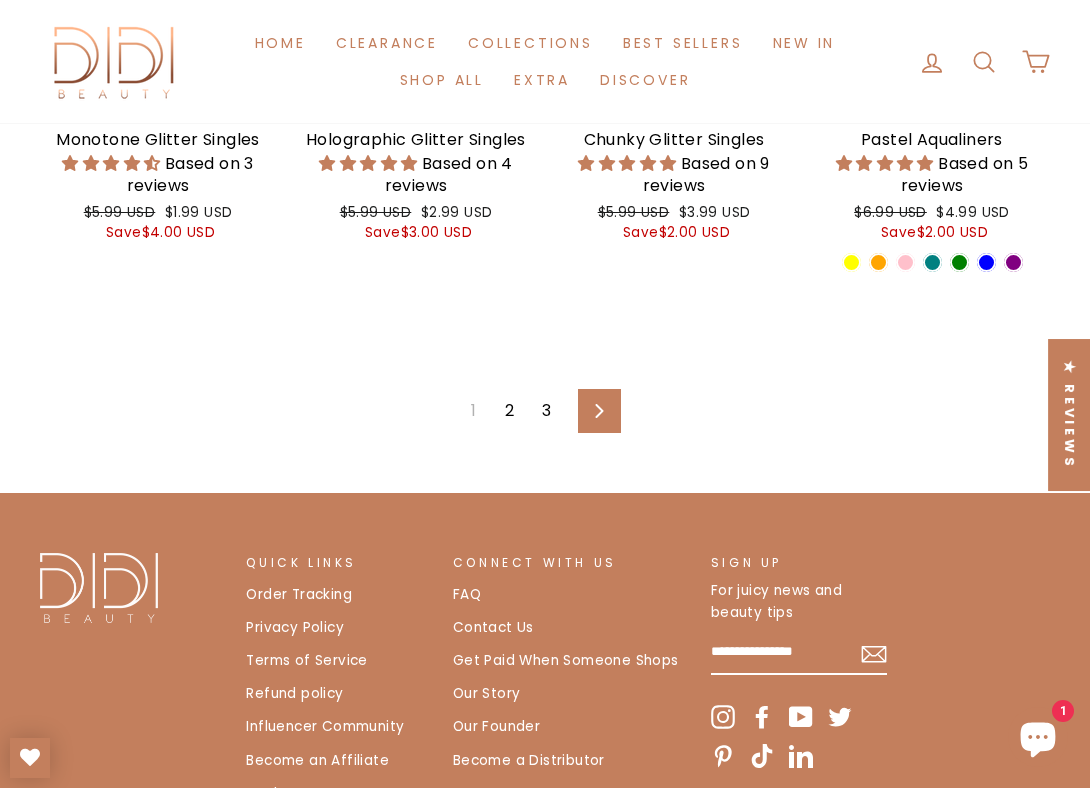 click on "2" at bounding box center (509, 411) 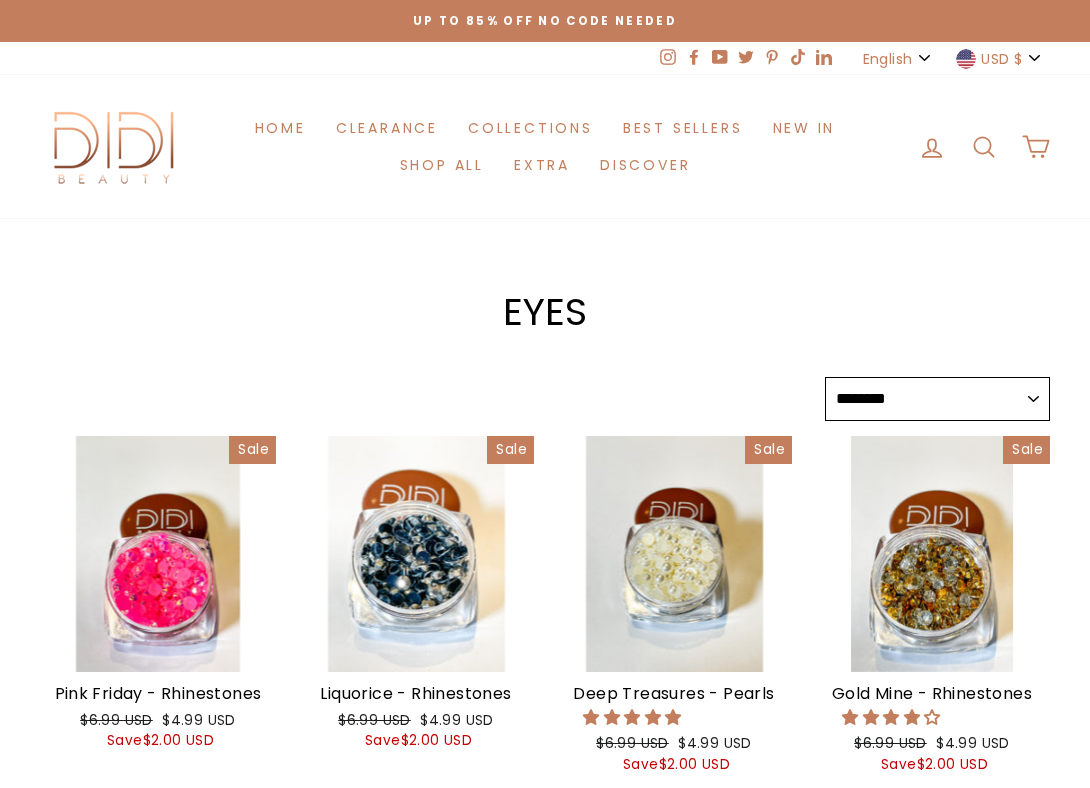 select on "******" 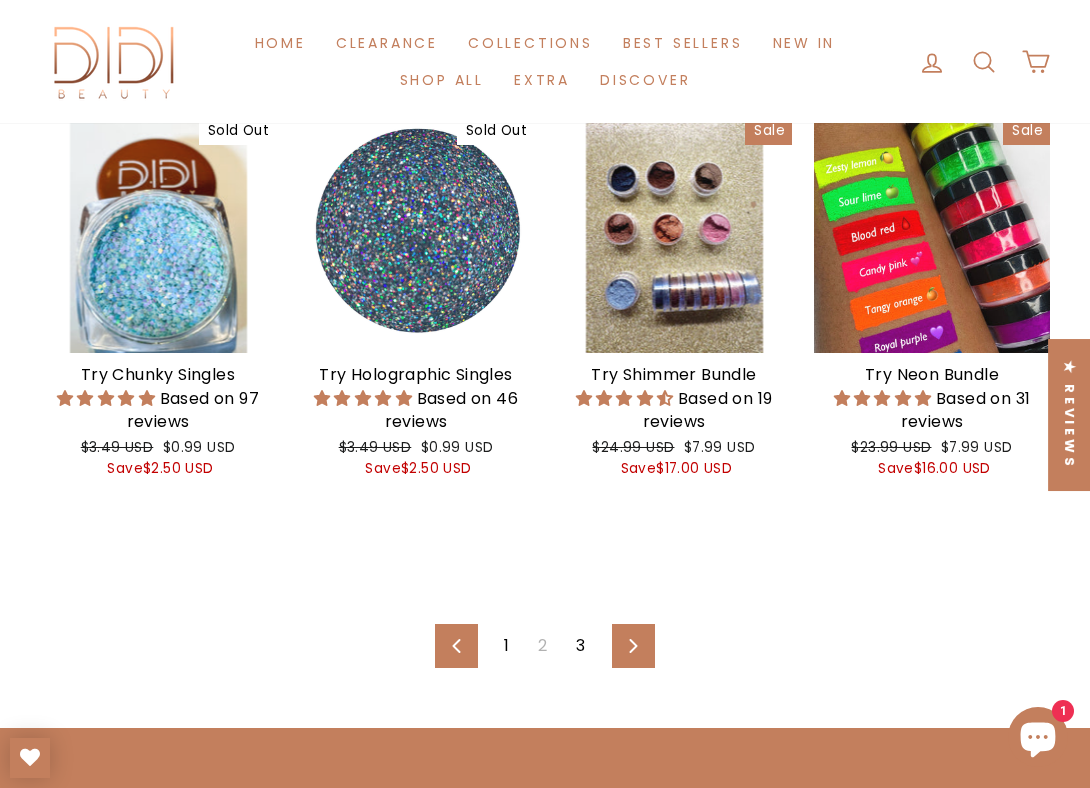 scroll, scrollTop: 2831, scrollLeft: 0, axis: vertical 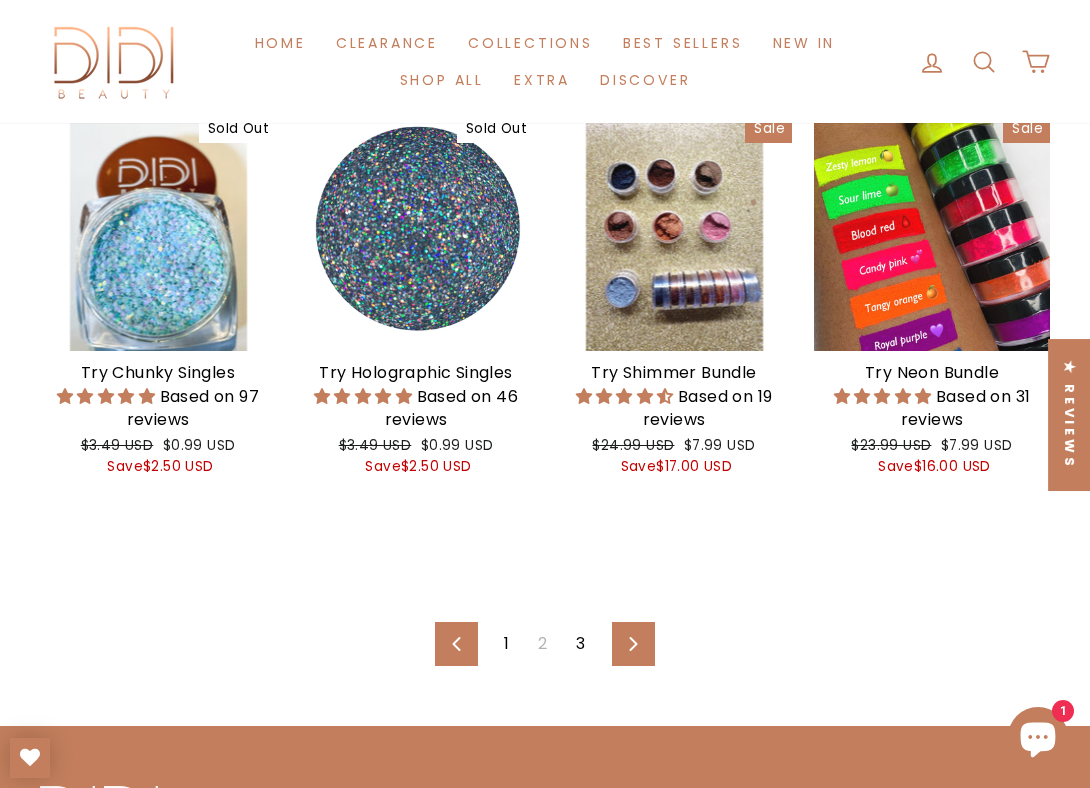 click on "3" at bounding box center [580, 644] 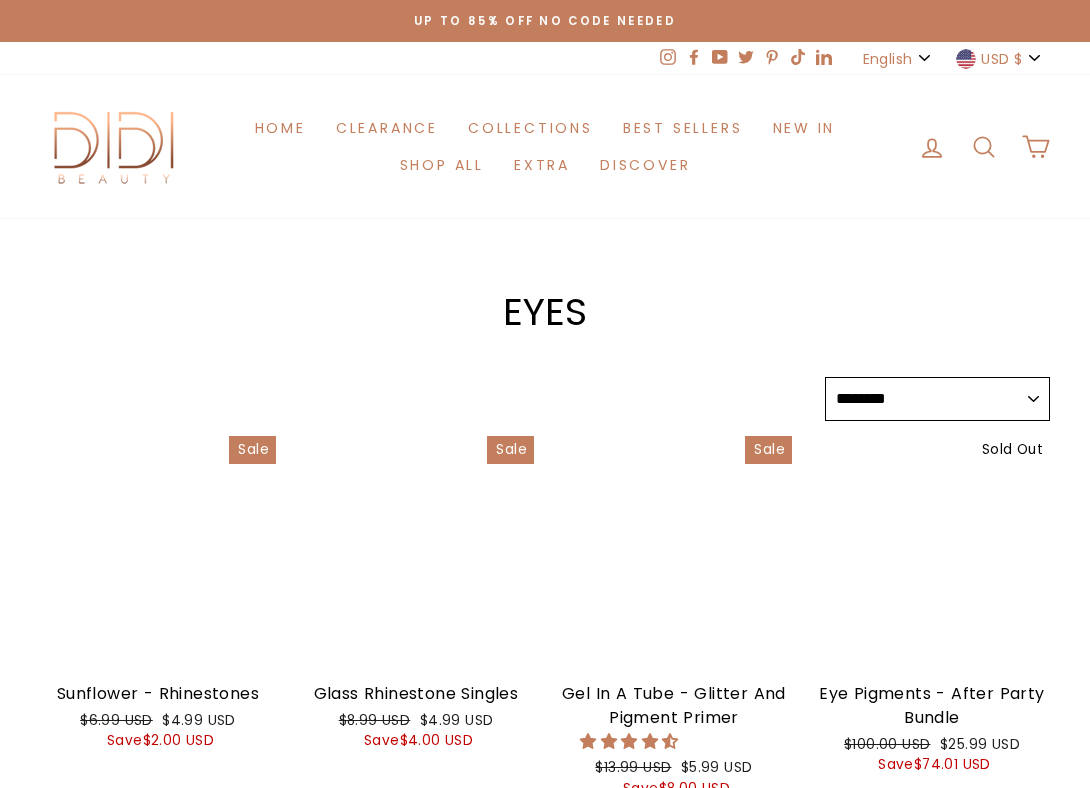 select on "******" 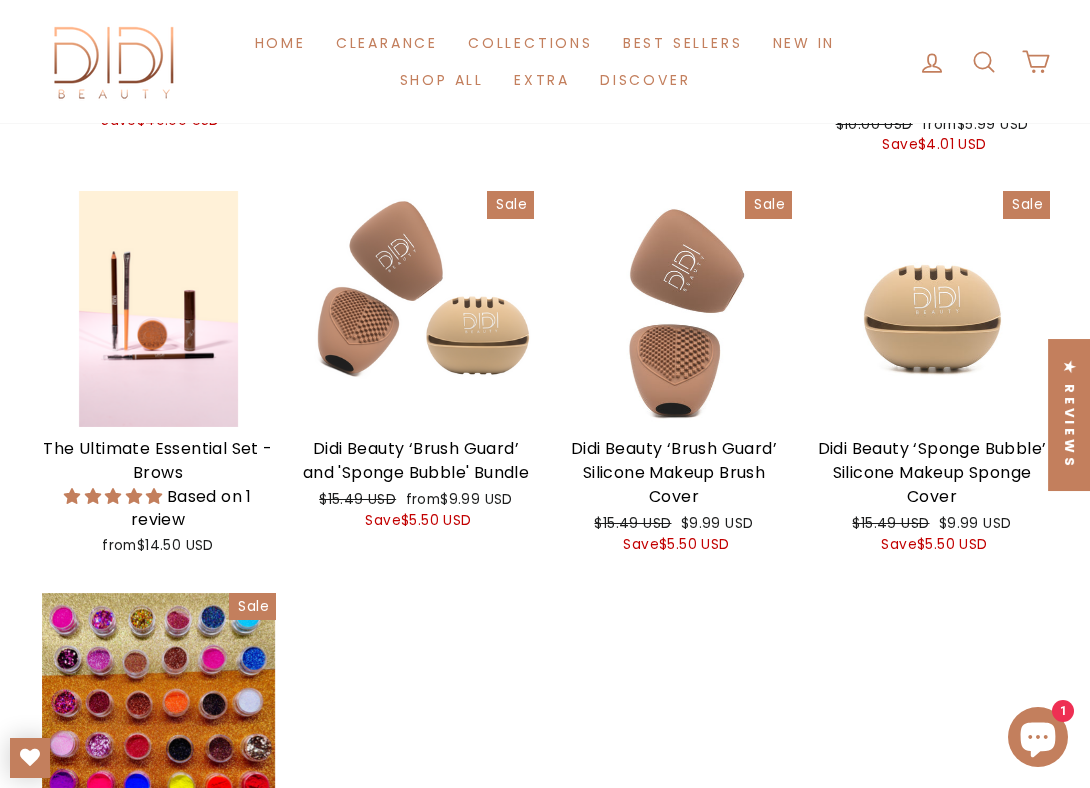 scroll, scrollTop: 1117, scrollLeft: 0, axis: vertical 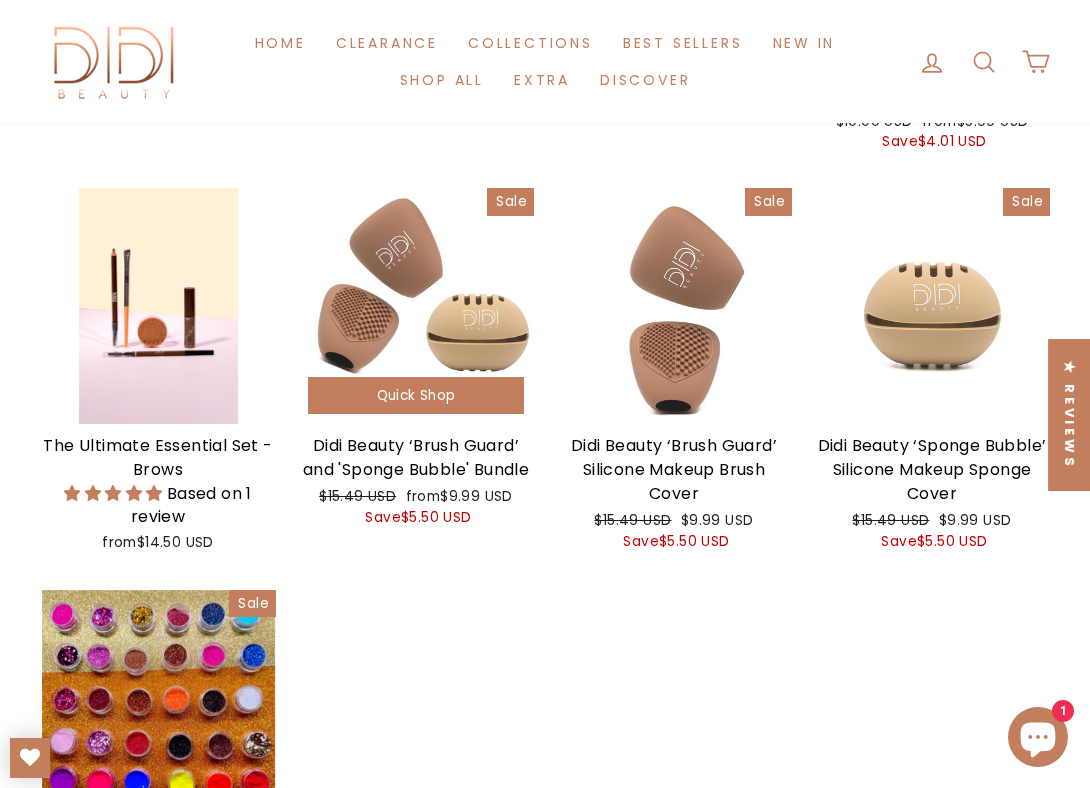 click on "Didi Beauty ‘Brush Guard’ and 'Sponge Bubble' Bundle" at bounding box center [416, 458] 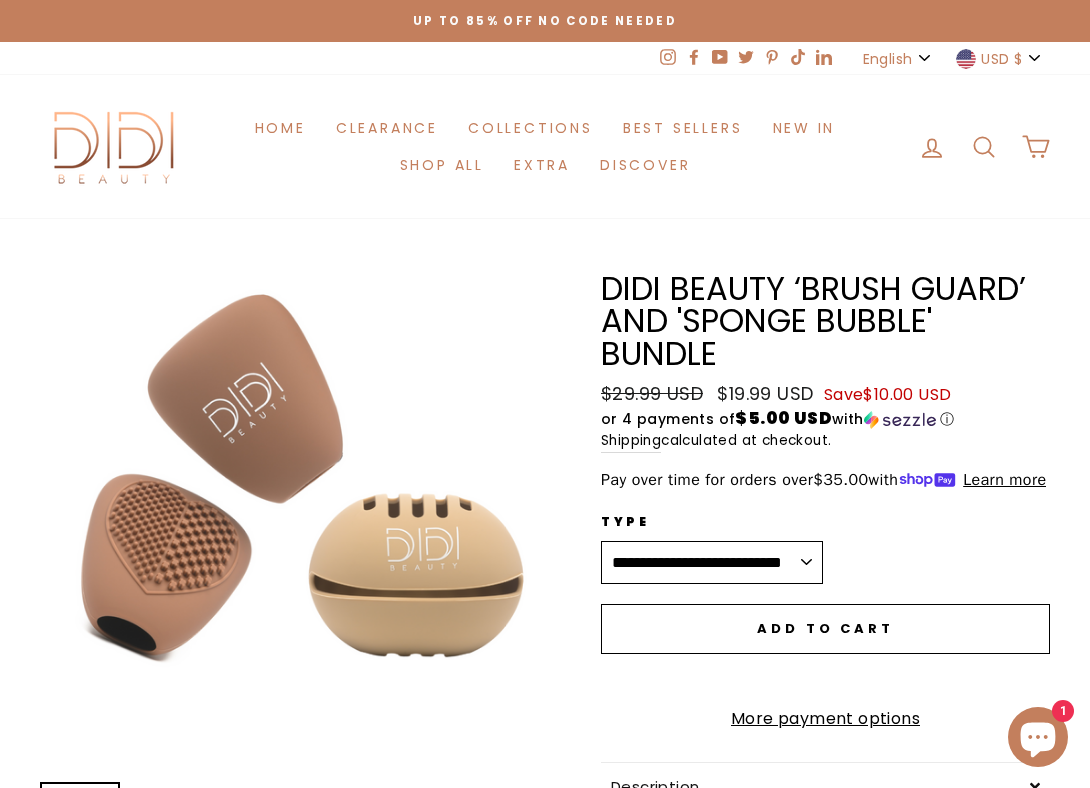 scroll, scrollTop: 0, scrollLeft: 0, axis: both 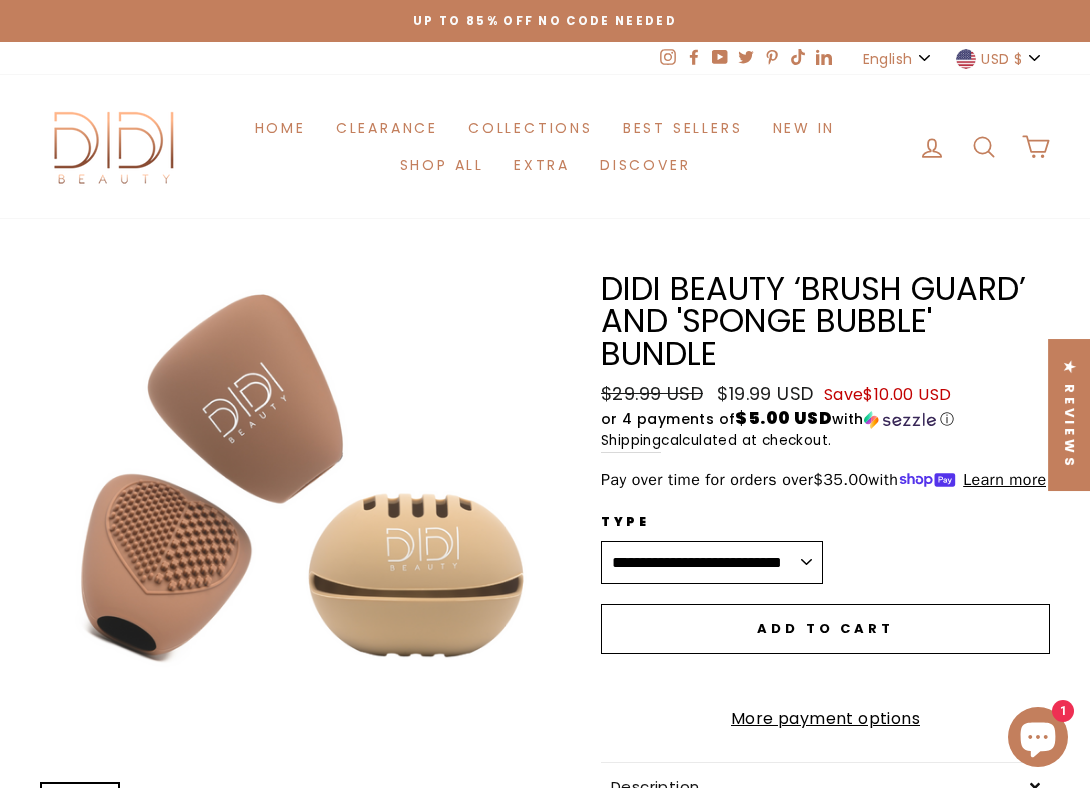 drag, startPoint x: 600, startPoint y: 291, endPoint x: 719, endPoint y: 347, distance: 131.51807 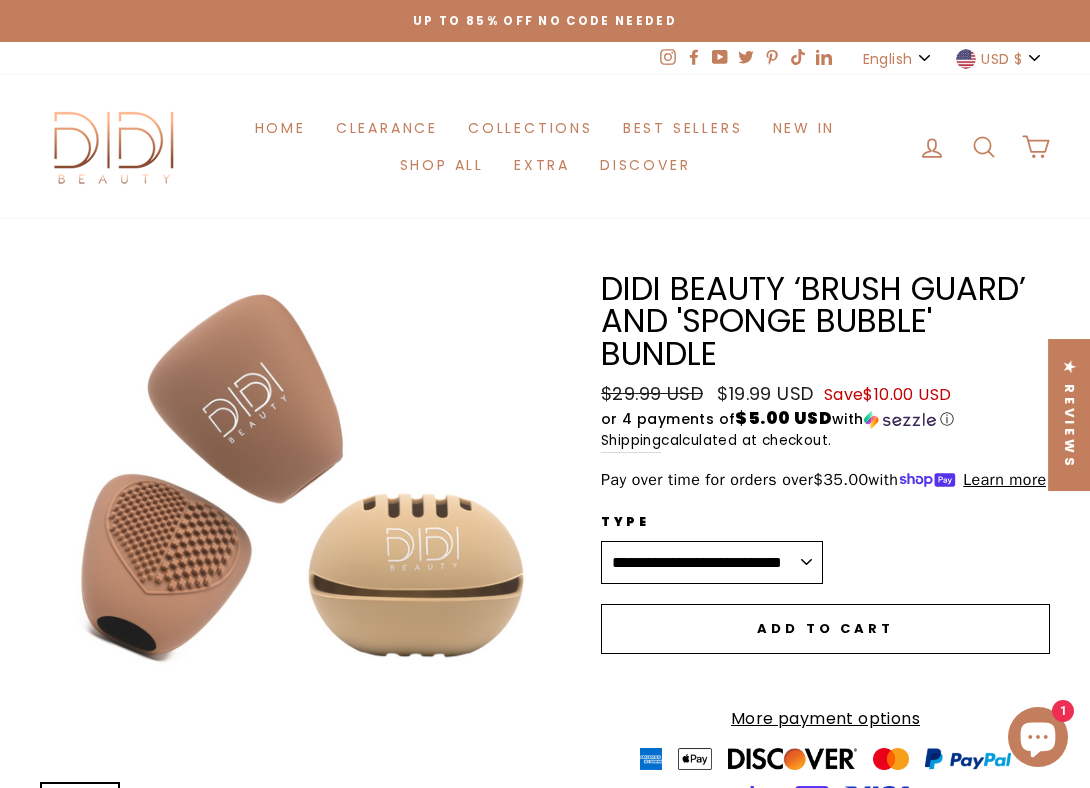 copy on "Didi Beauty ‘Brush Guard’ and 'Sponge Bubble' Bundle" 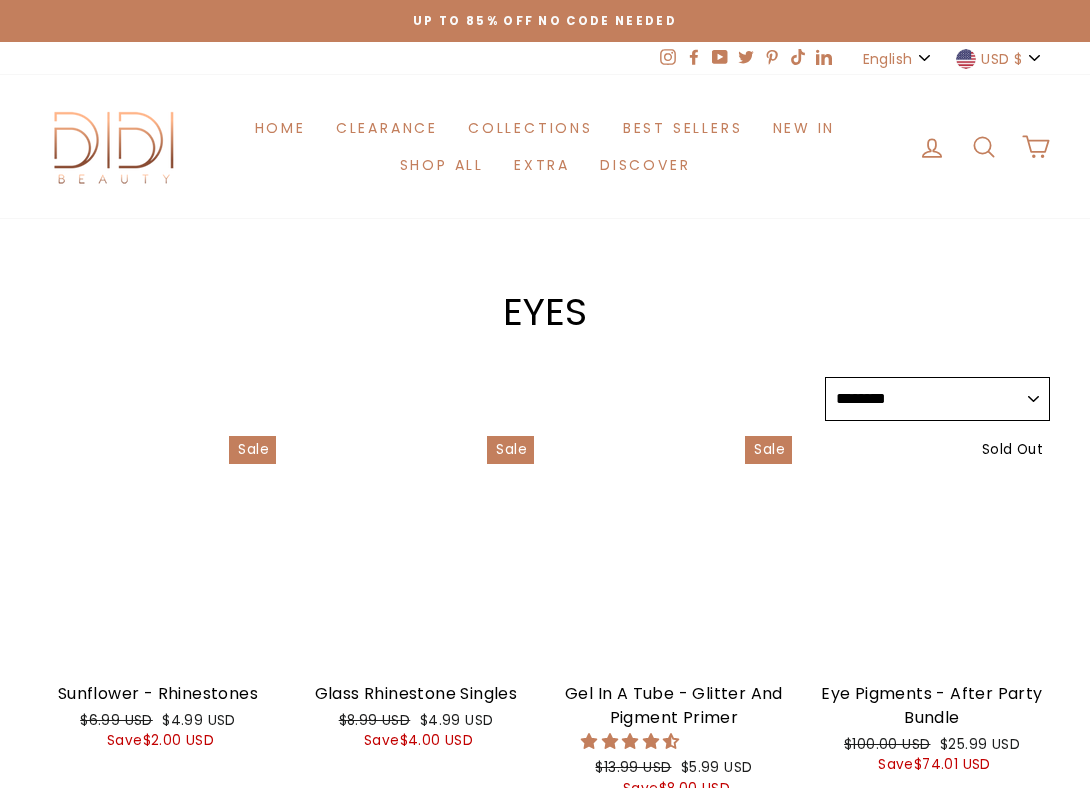 select on "******" 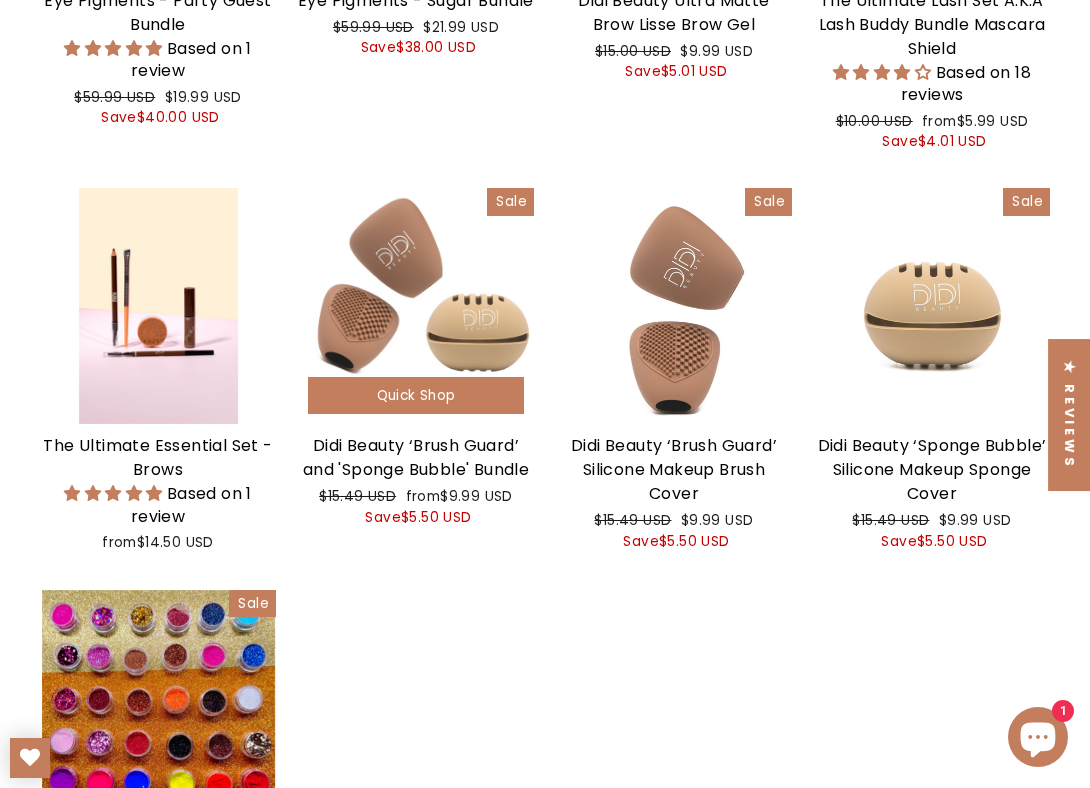 click on "Didi Beauty ‘Brush Guard’ and 'Sponge Bubble' Bundle" at bounding box center [416, 458] 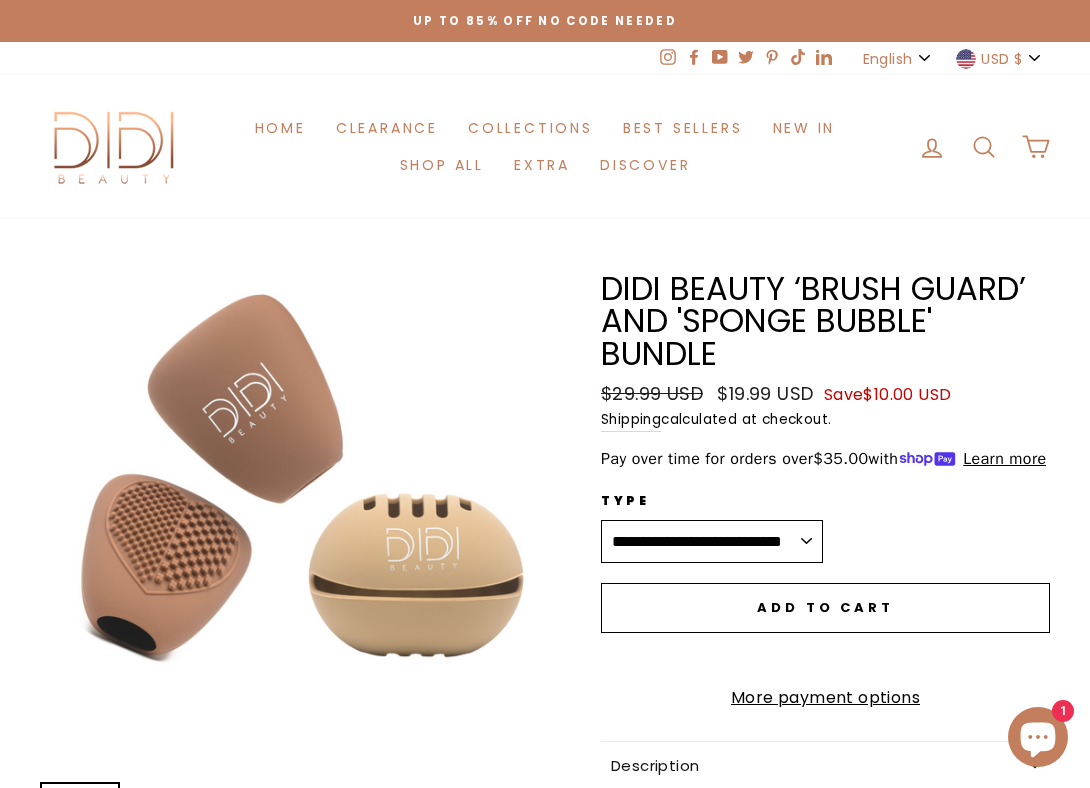 scroll, scrollTop: 0, scrollLeft: 0, axis: both 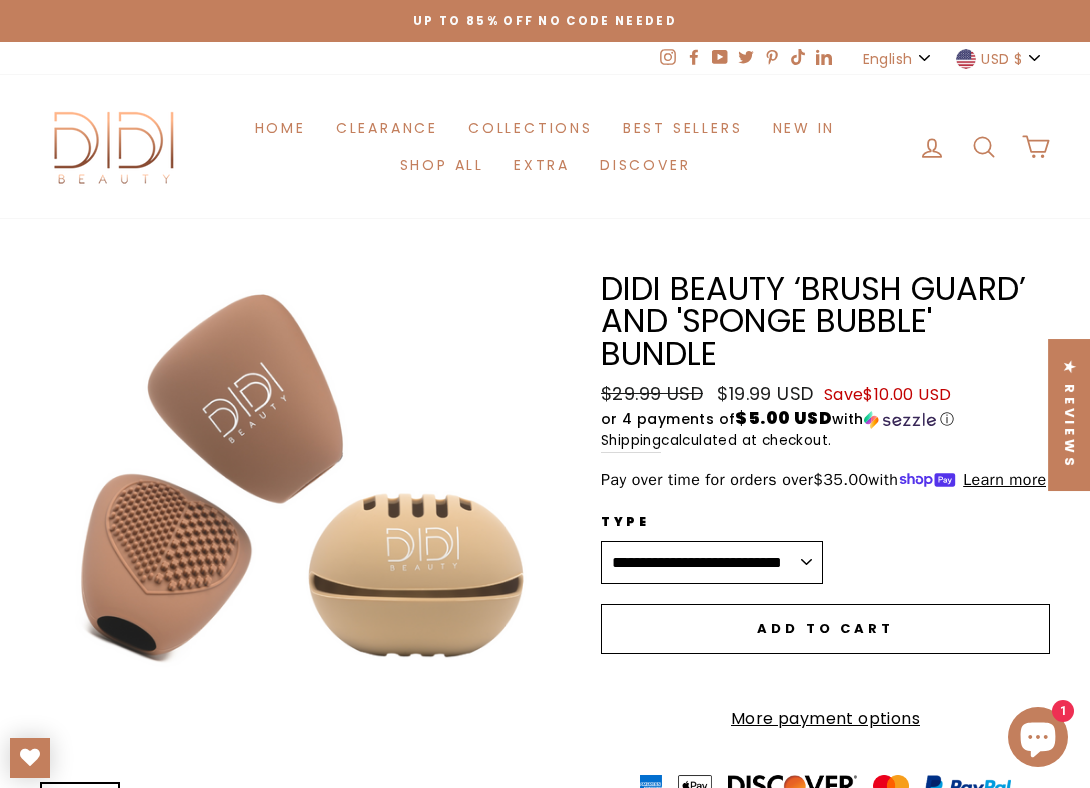 drag, startPoint x: 597, startPoint y: 280, endPoint x: 766, endPoint y: 344, distance: 180.71248 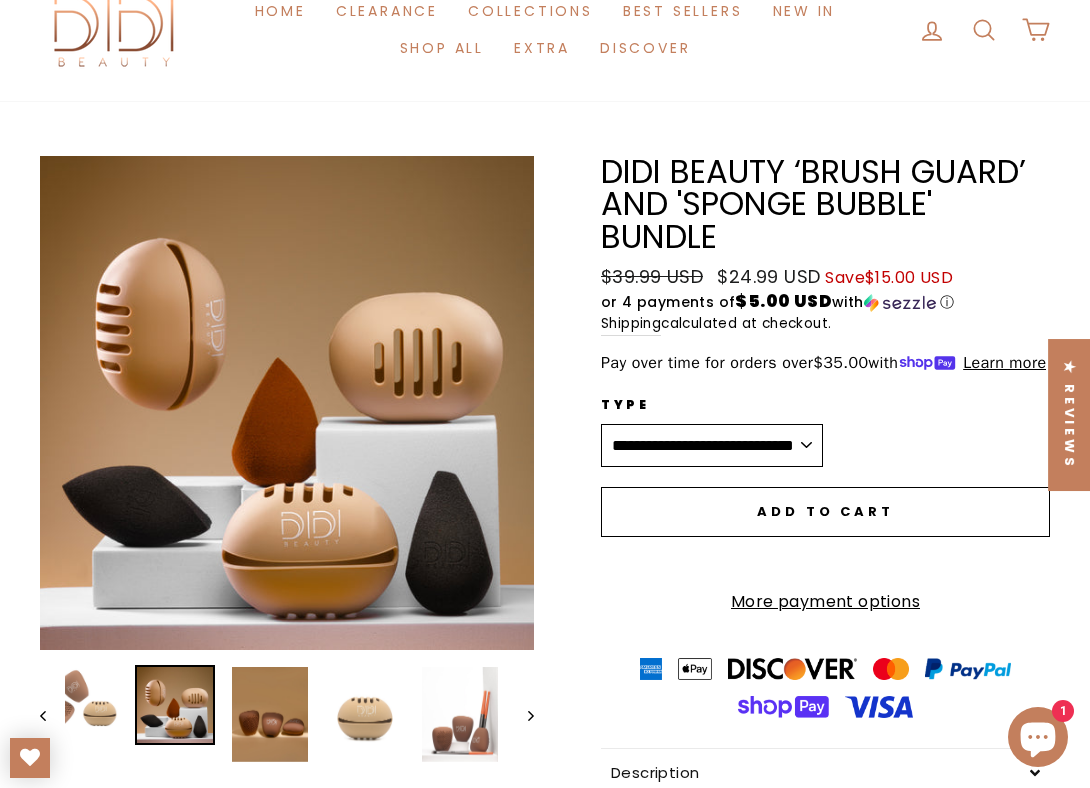 scroll, scrollTop: 126, scrollLeft: 0, axis: vertical 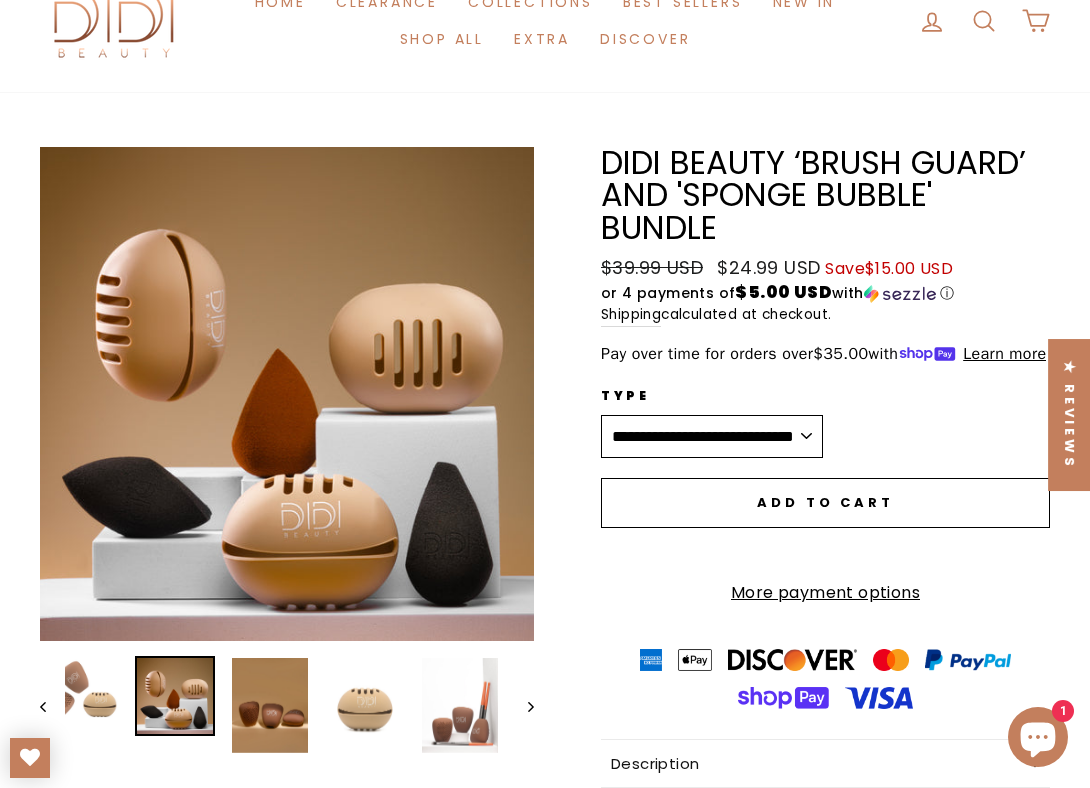 click on "**********" at bounding box center (712, 437) 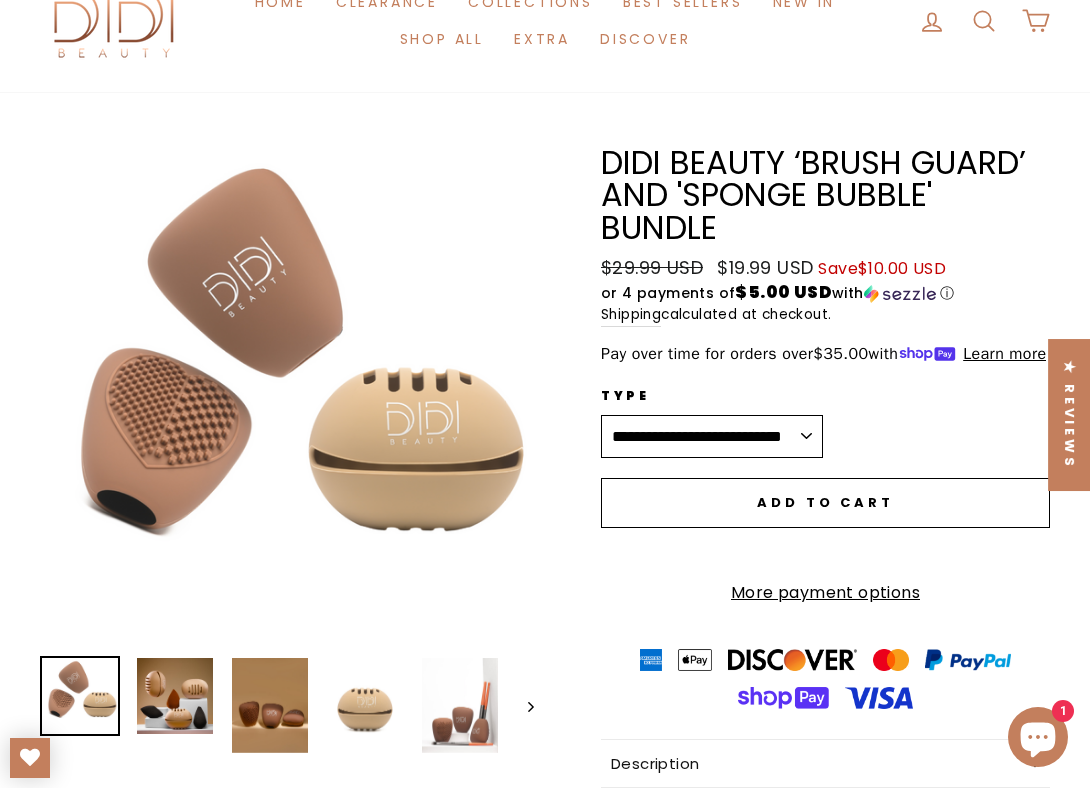 click on "**********" at bounding box center [712, 437] 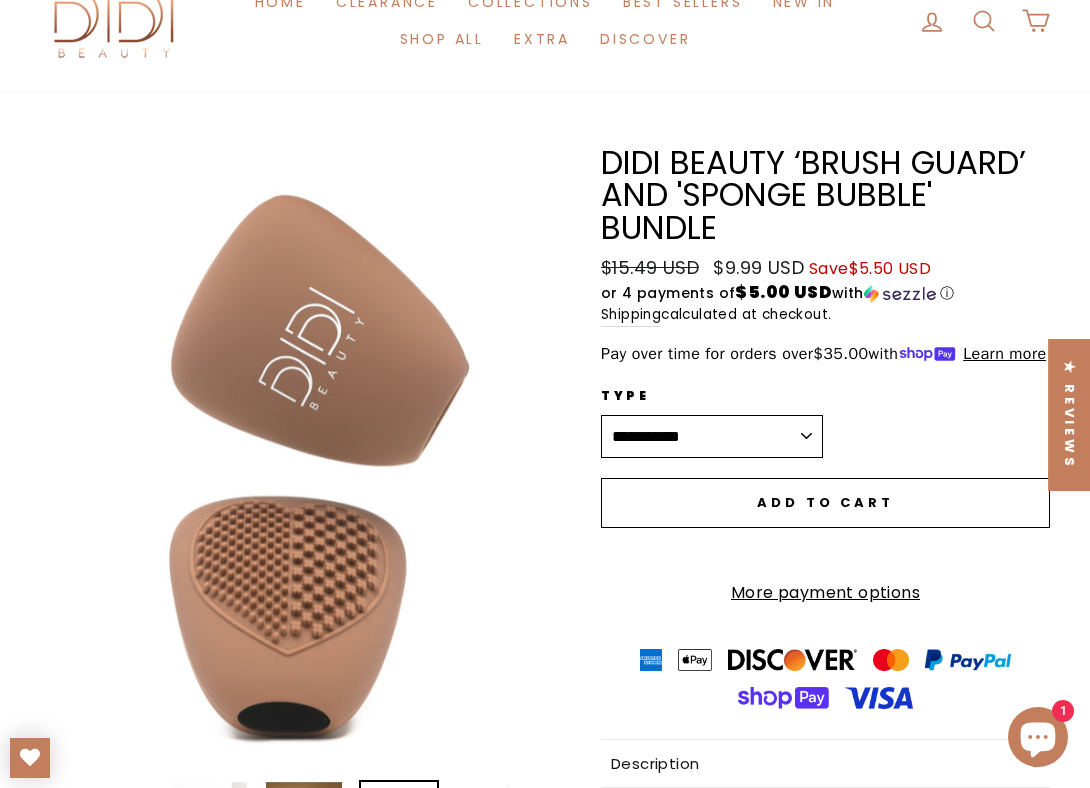 click on "**********" at bounding box center (712, 437) 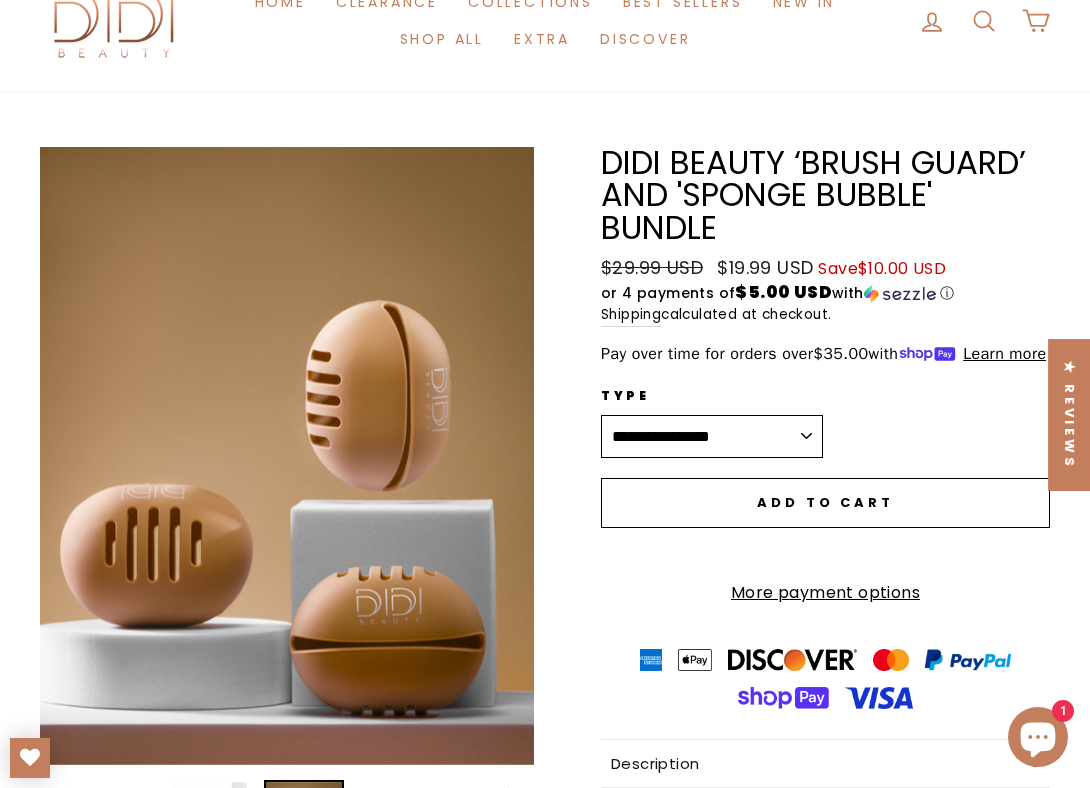 click on "**********" at bounding box center [712, 437] 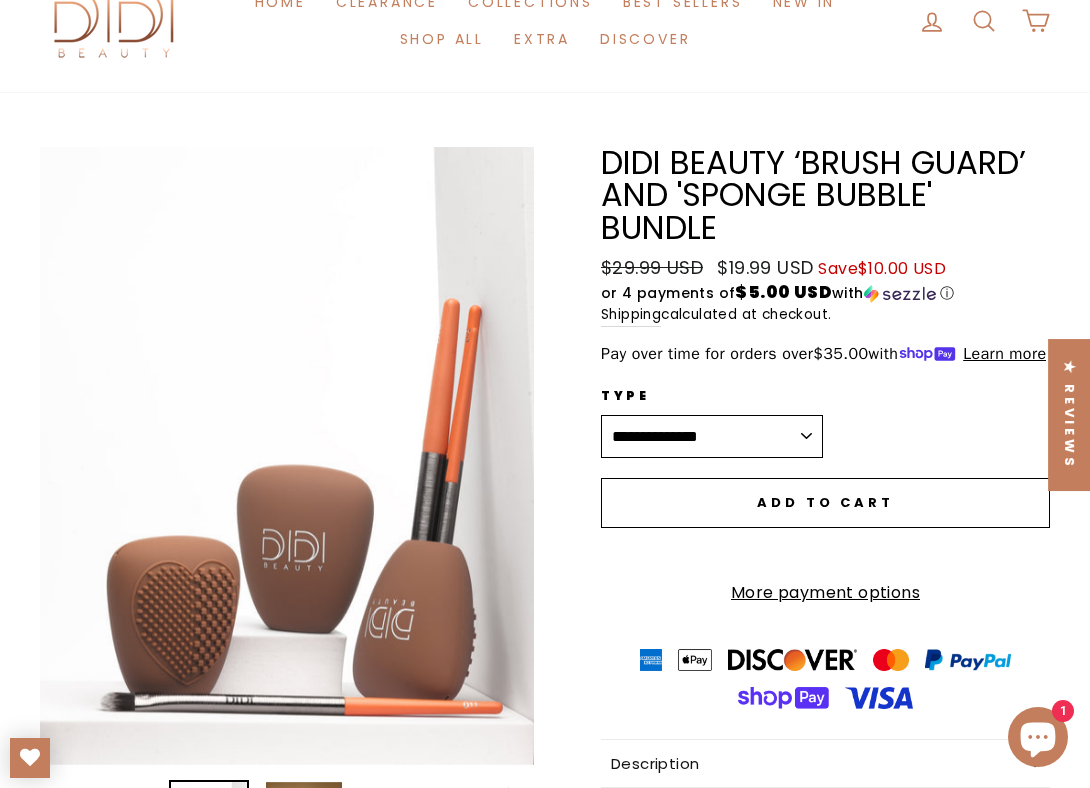 click on "**********" at bounding box center [712, 437] 